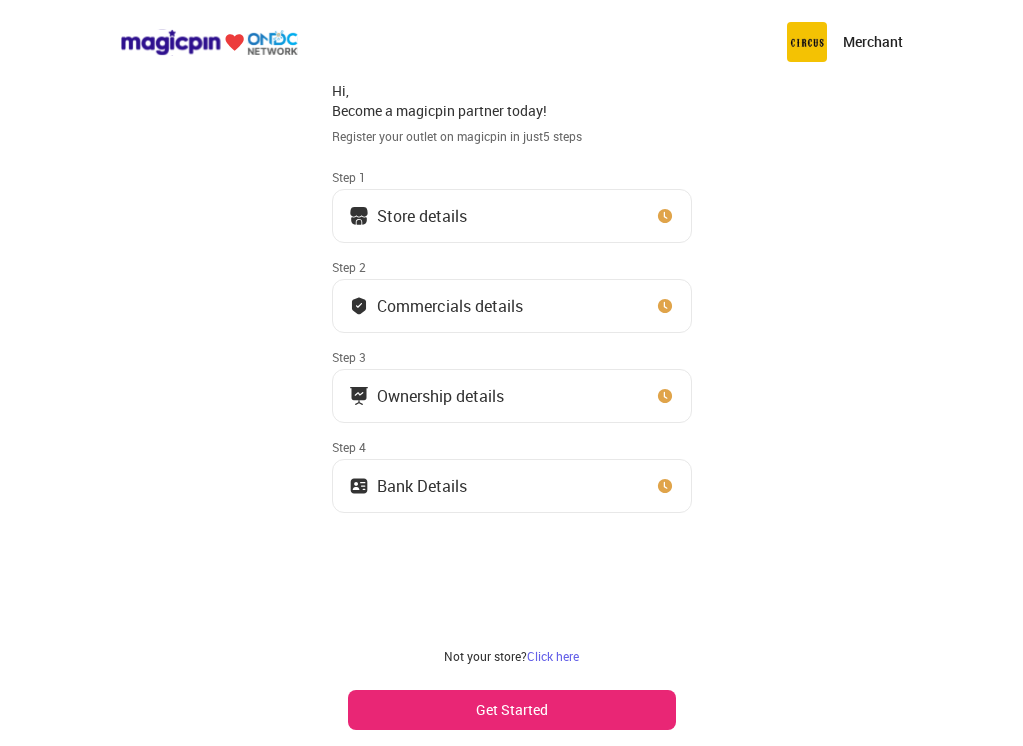 scroll, scrollTop: 0, scrollLeft: 0, axis: both 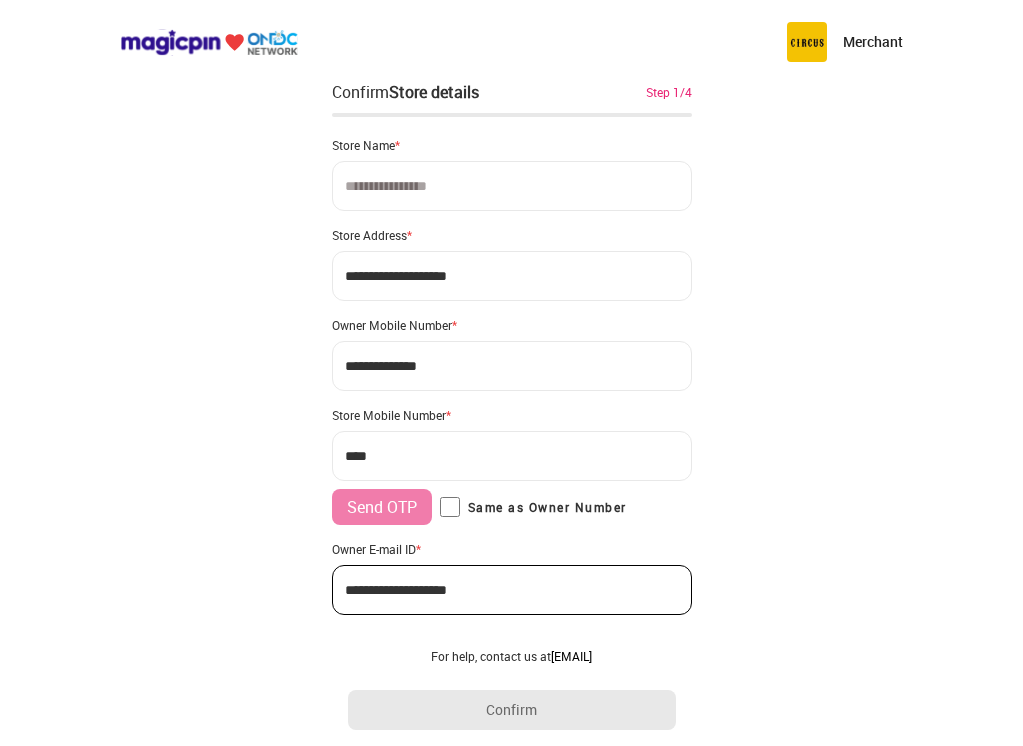 type on "**********" 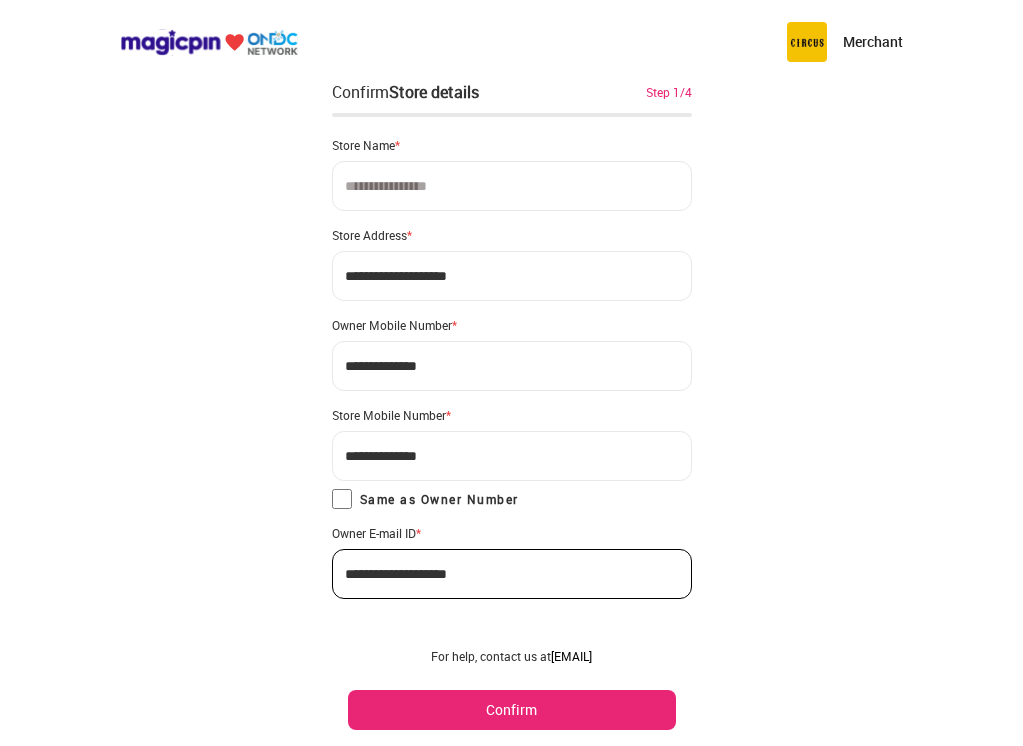 scroll, scrollTop: 0, scrollLeft: 0, axis: both 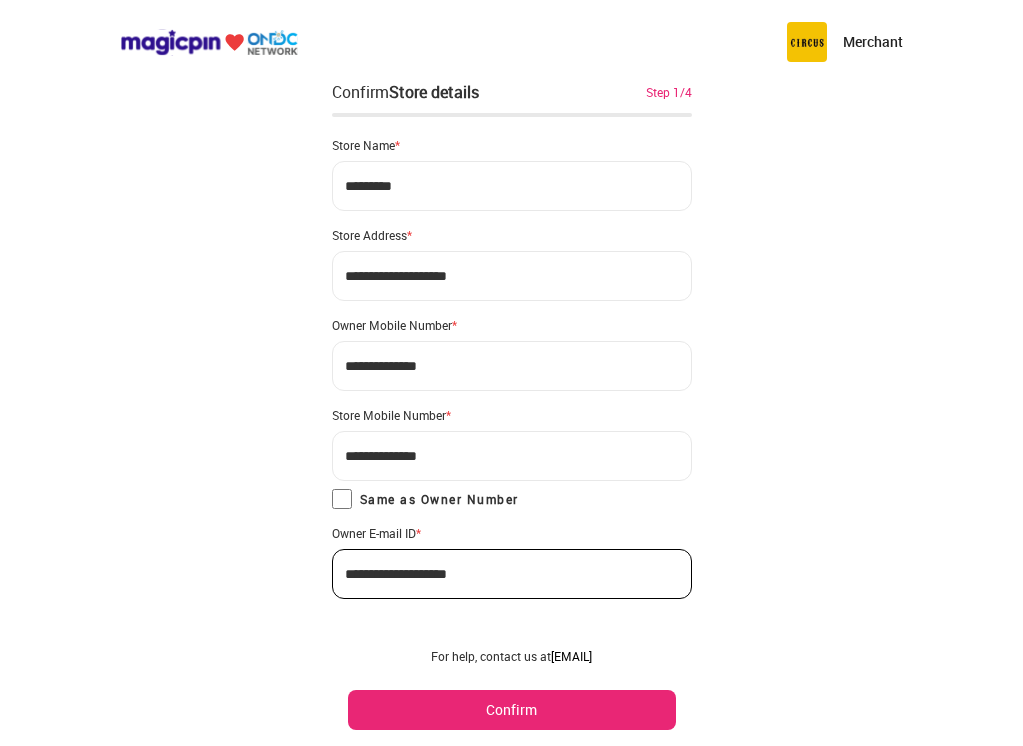 type on "*********" 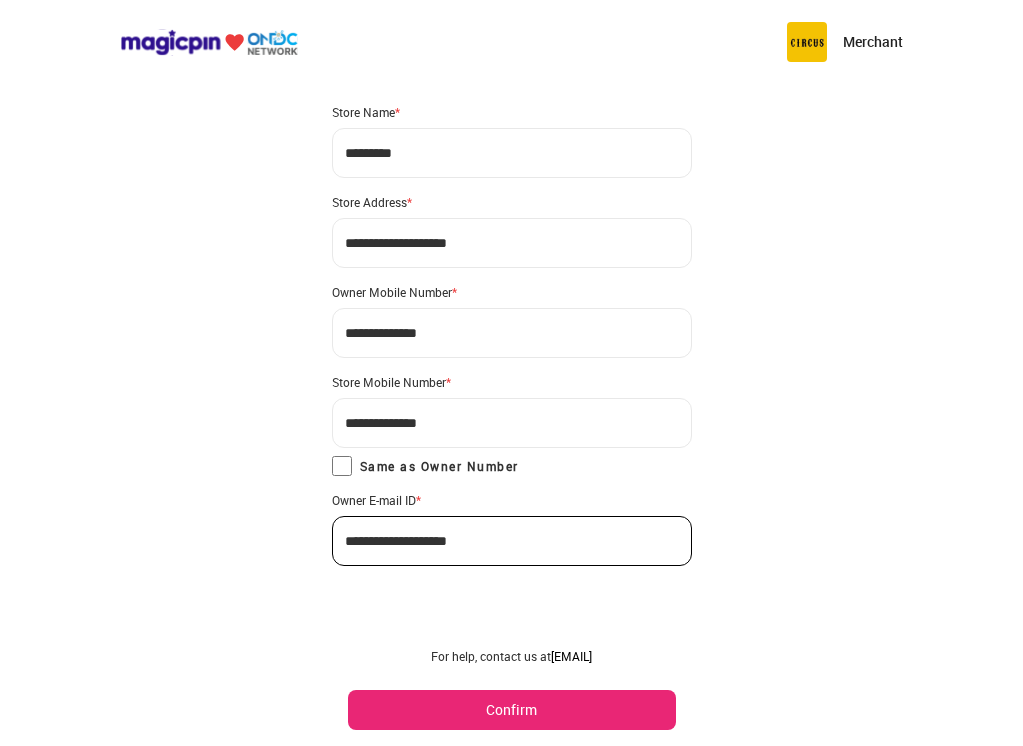 scroll, scrollTop: 33, scrollLeft: 0, axis: vertical 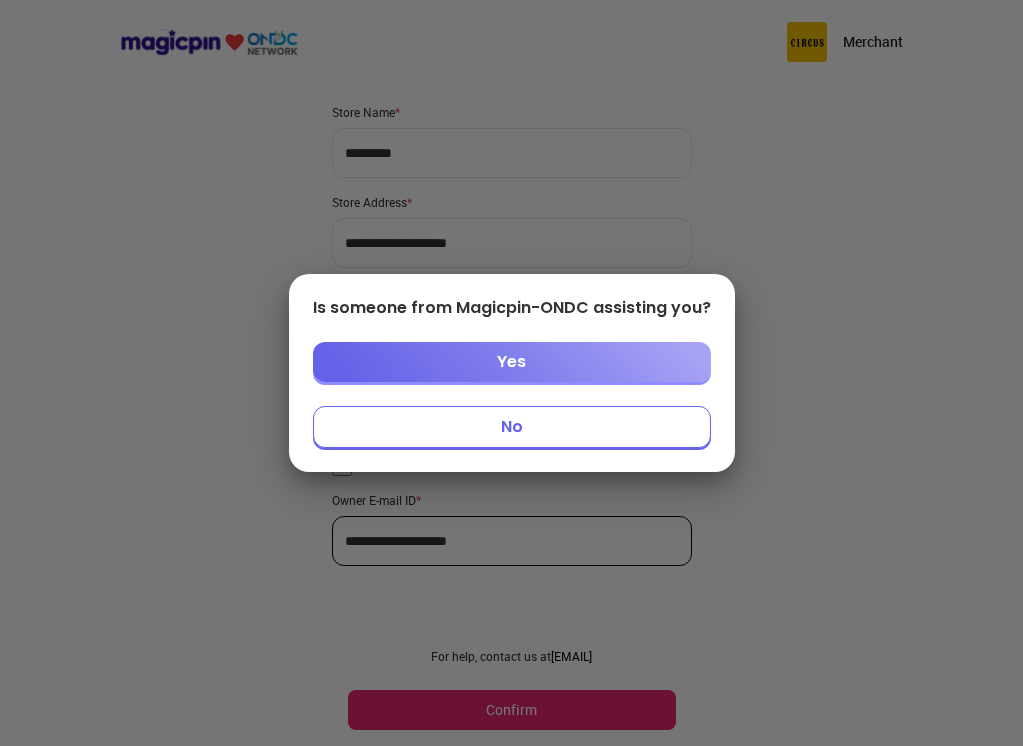 click on "No" at bounding box center [512, 427] 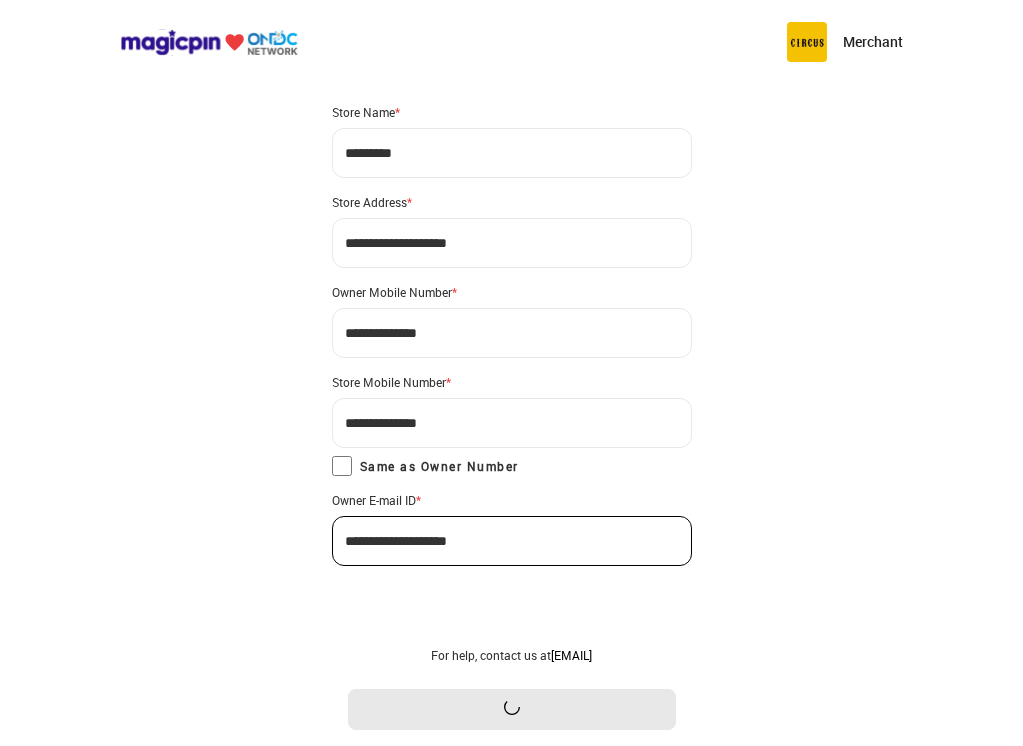 scroll, scrollTop: 0, scrollLeft: 0, axis: both 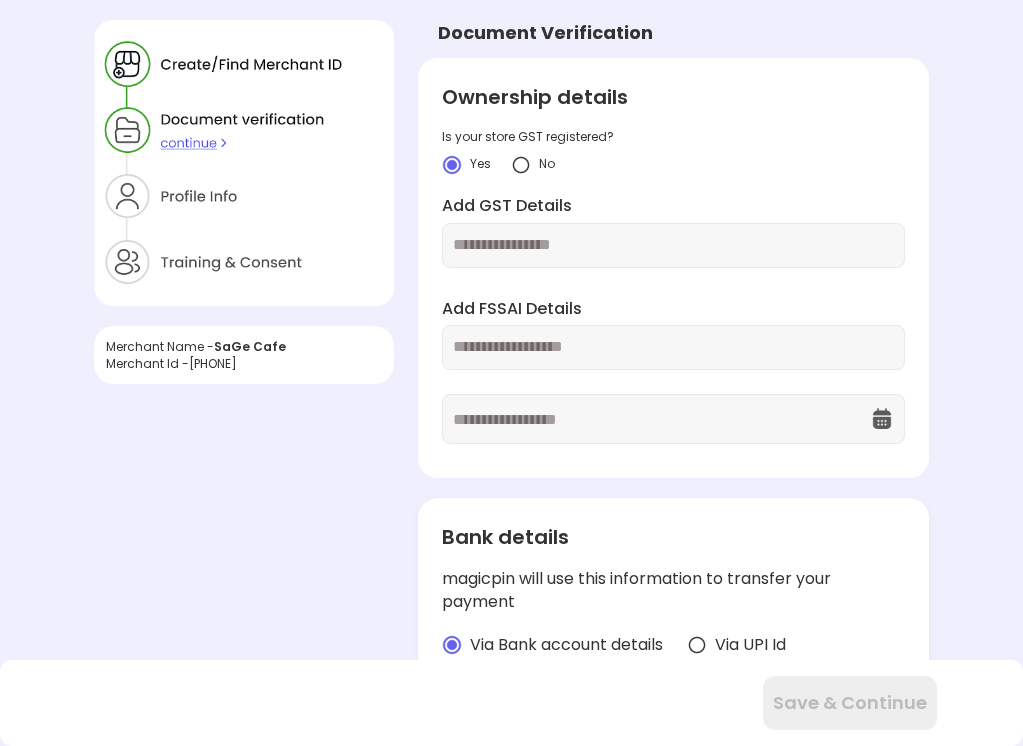 click at bounding box center (674, 245) 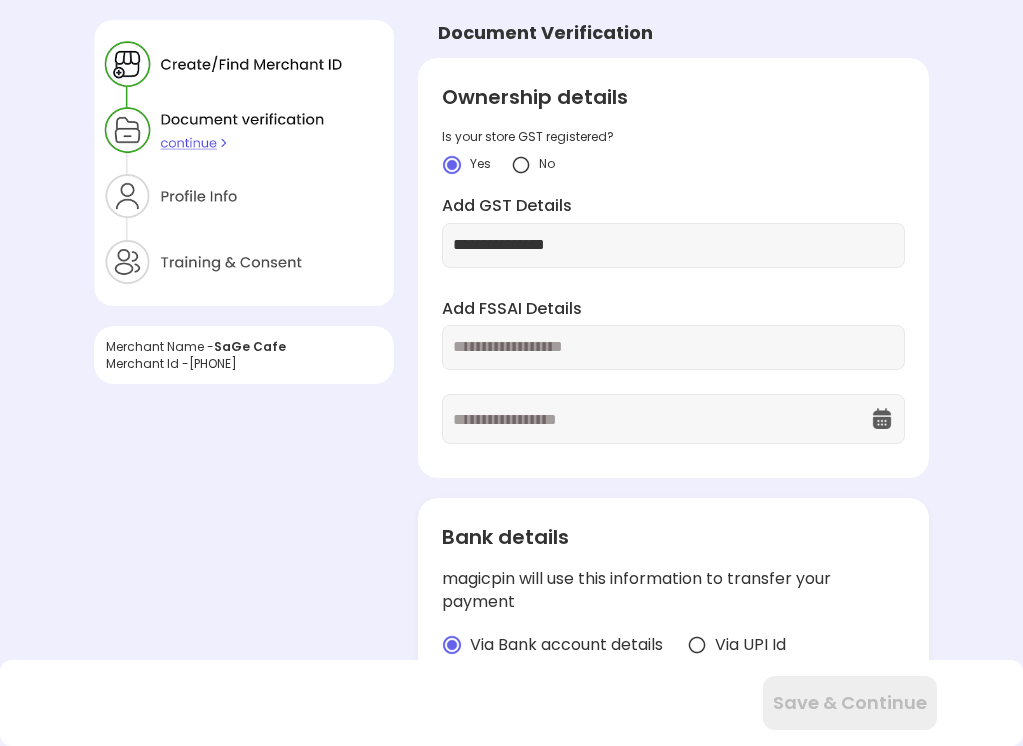 type on "**********" 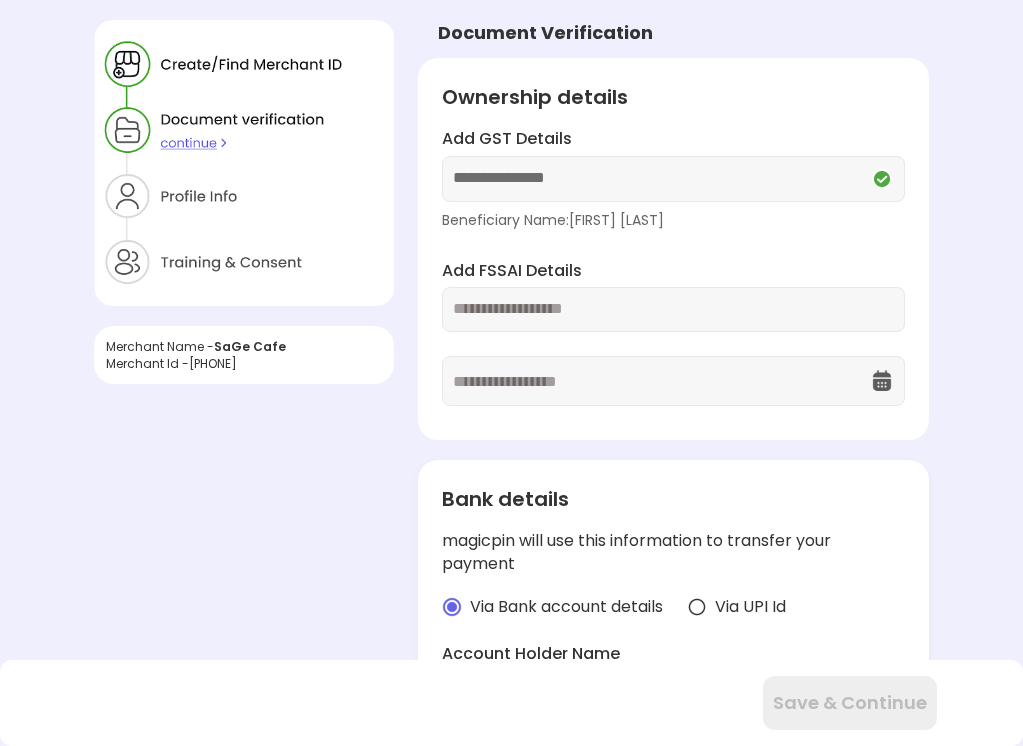 click at bounding box center (674, 309) 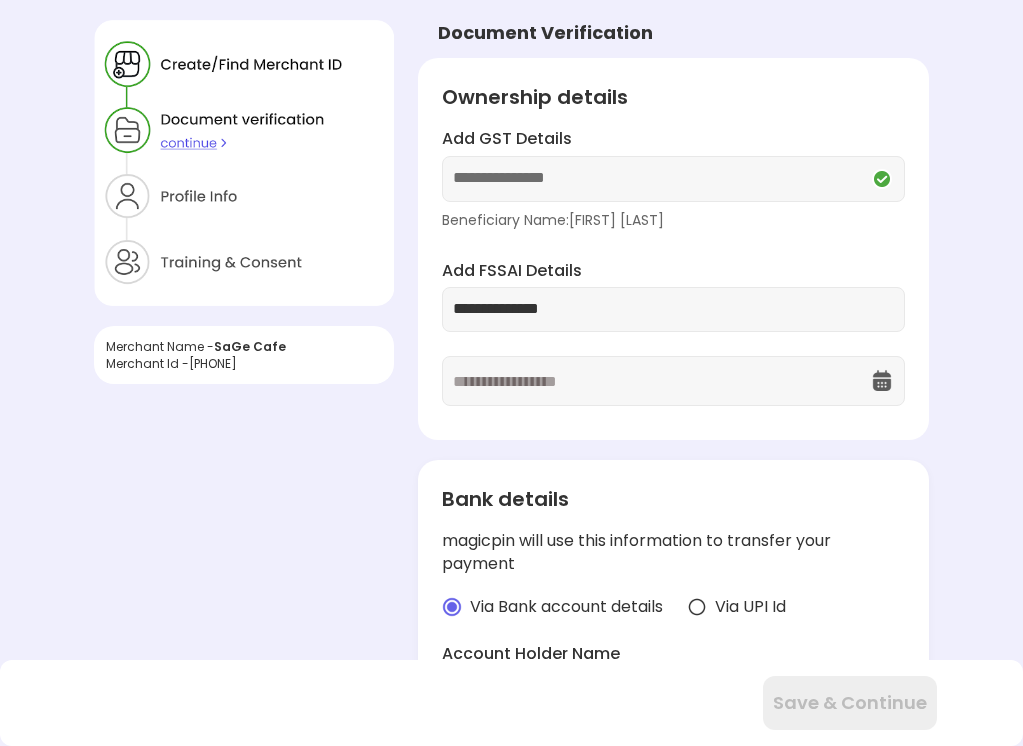 type on "**********" 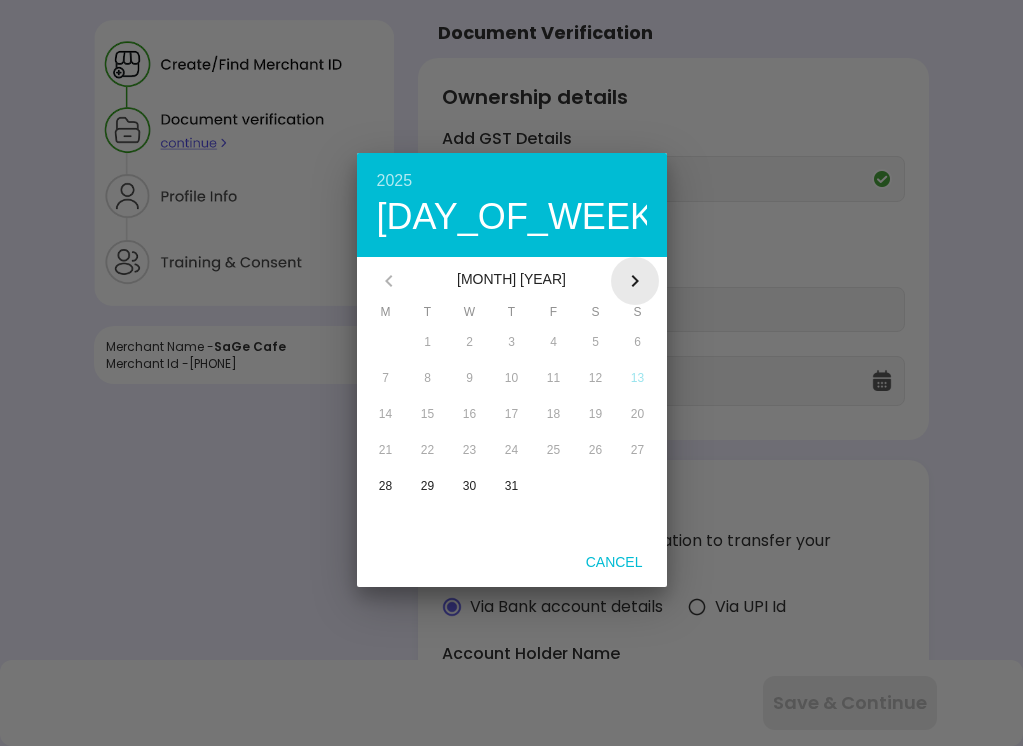 click 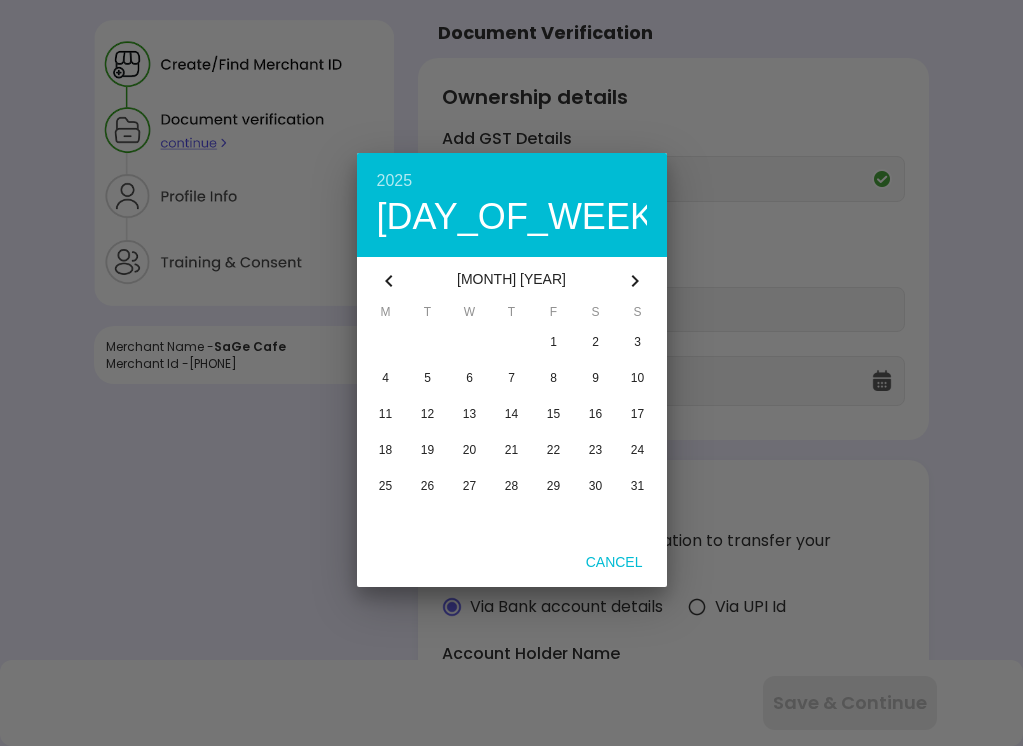click on "[MONTH] [YEAR]" at bounding box center (512, 281) 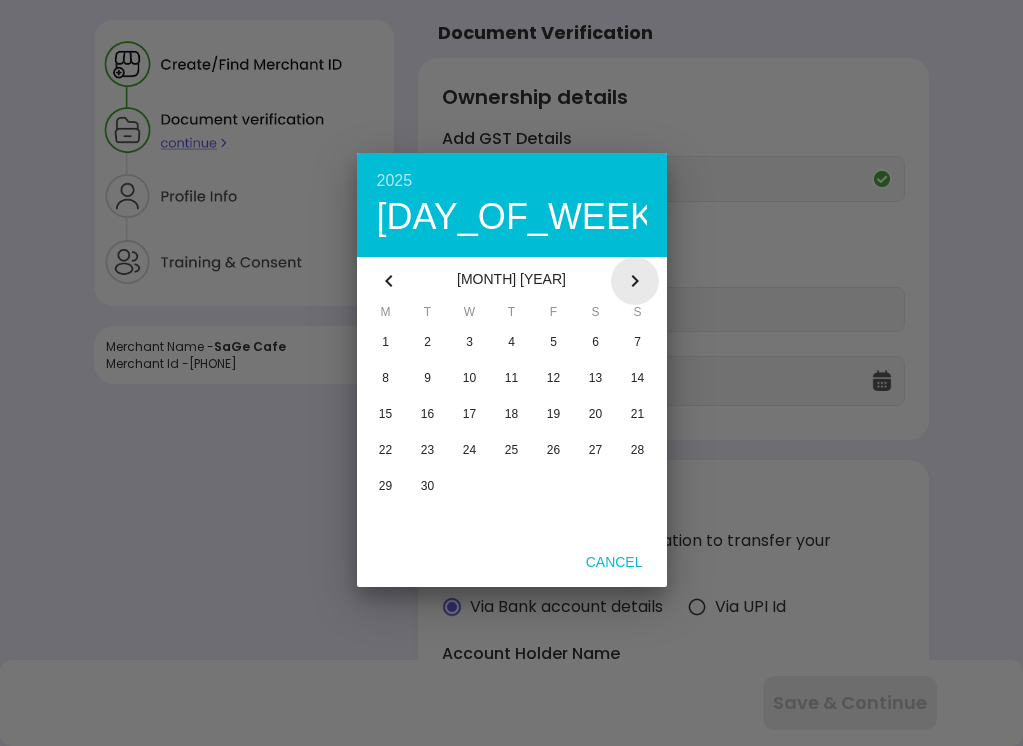 click 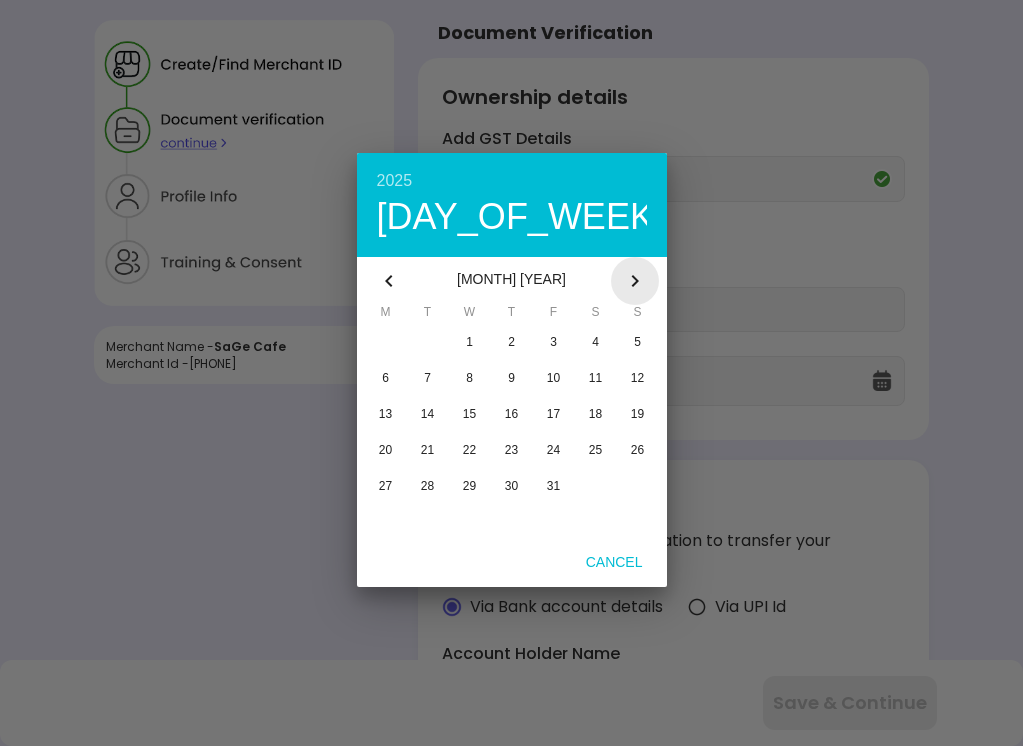 click 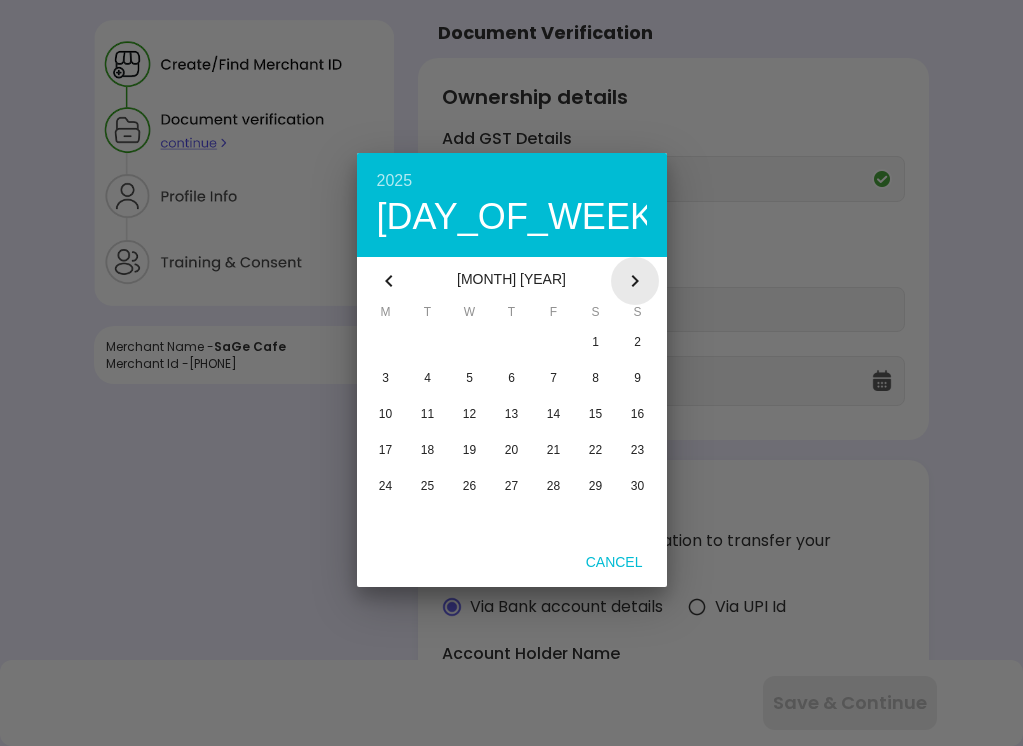 click 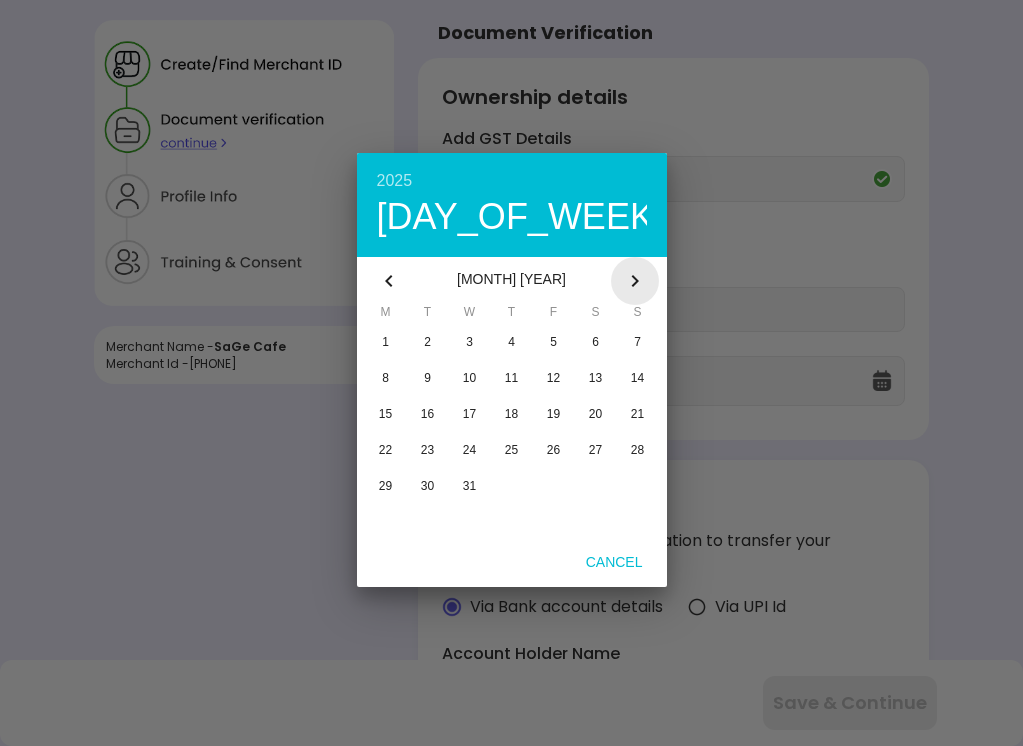 click 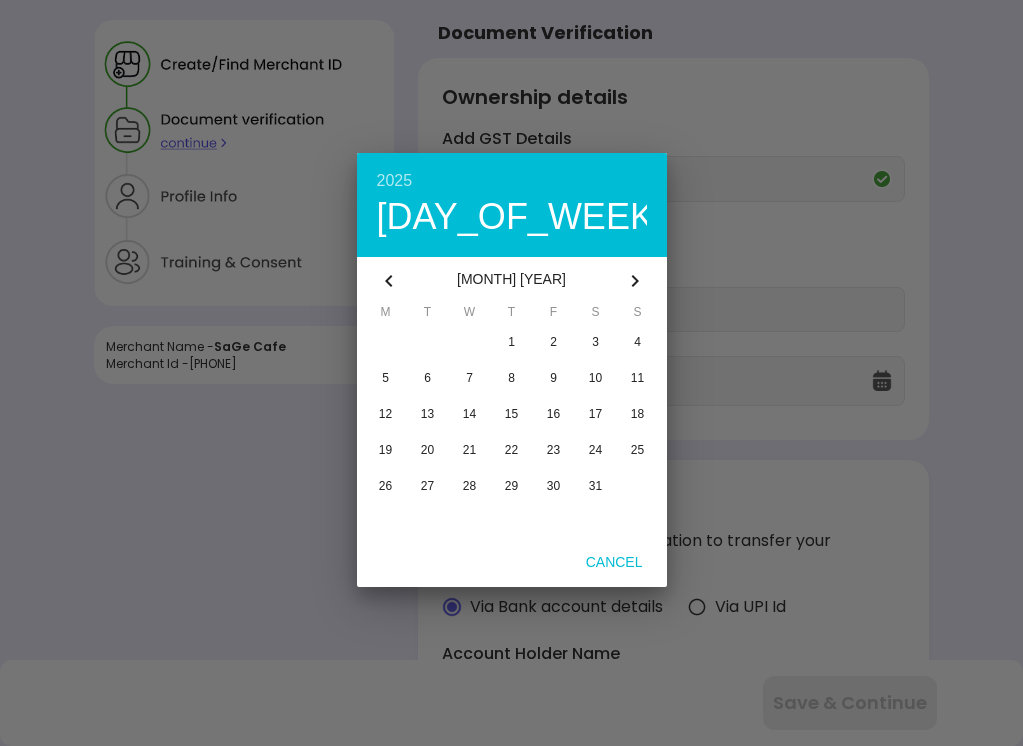 click 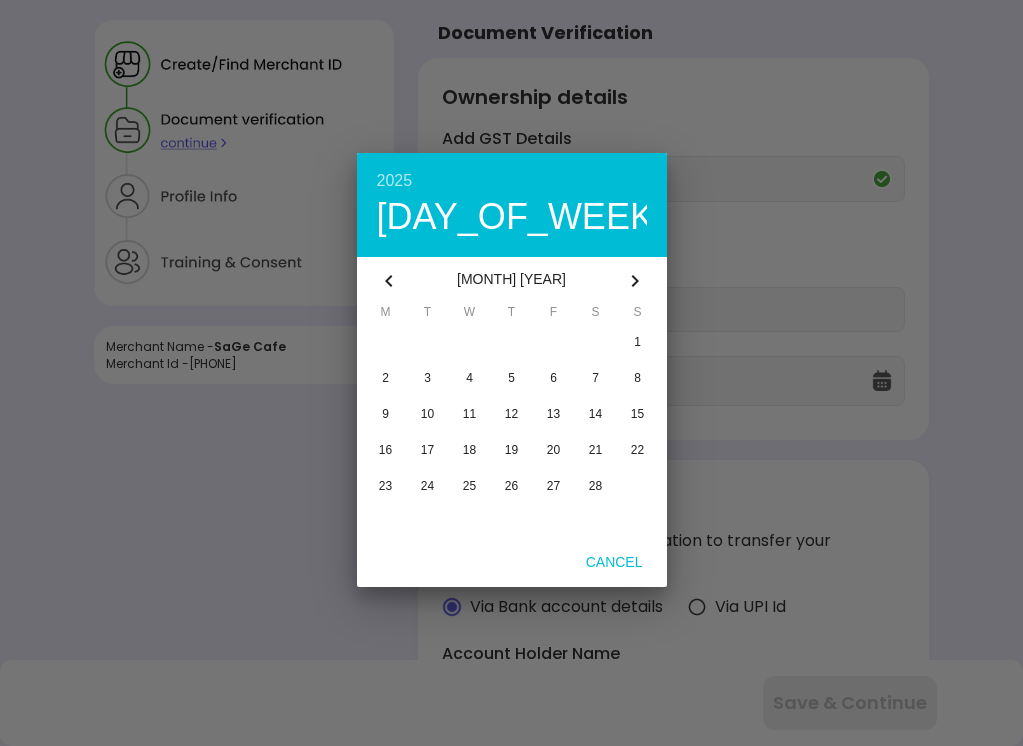 click 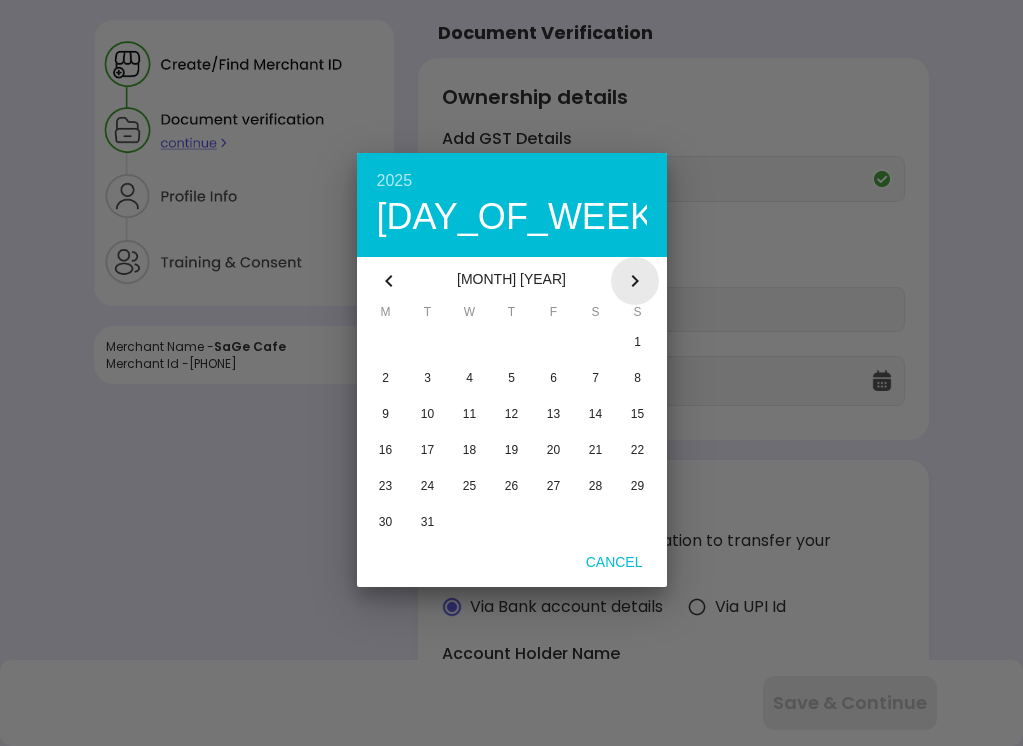 click 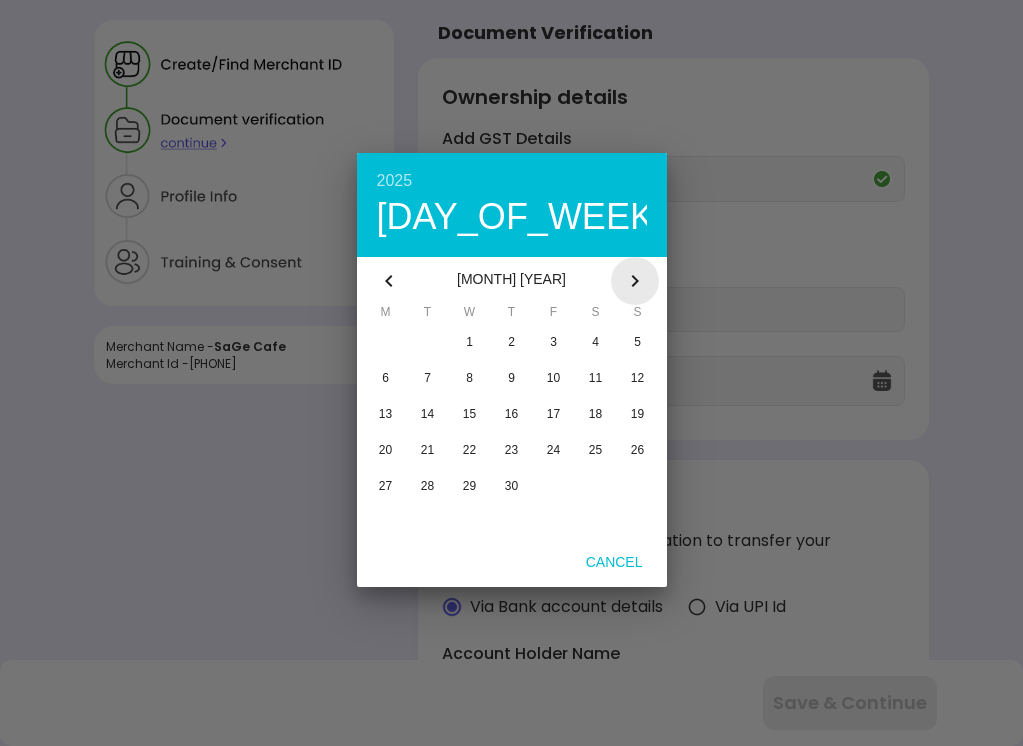 click 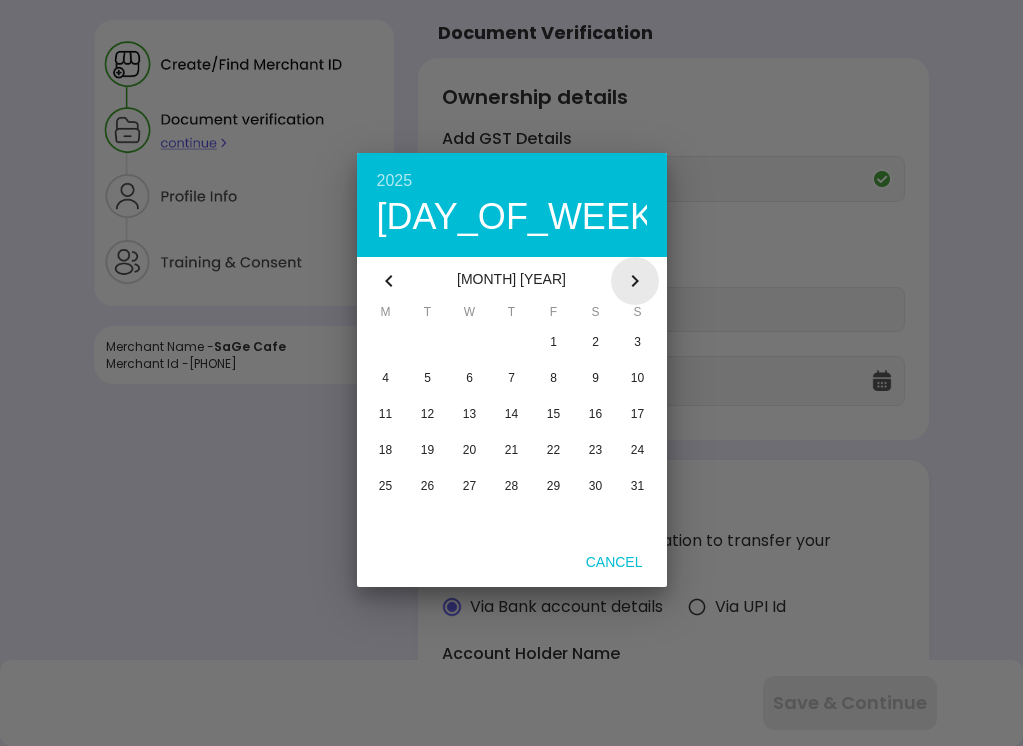 click 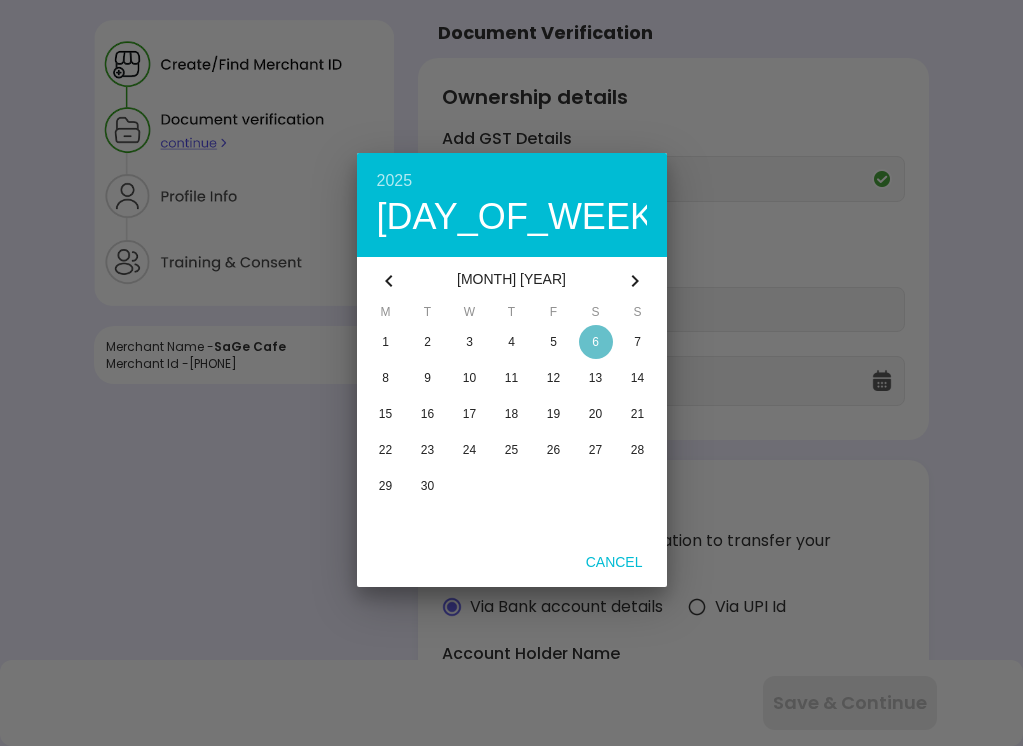 click at bounding box center [596, 342] 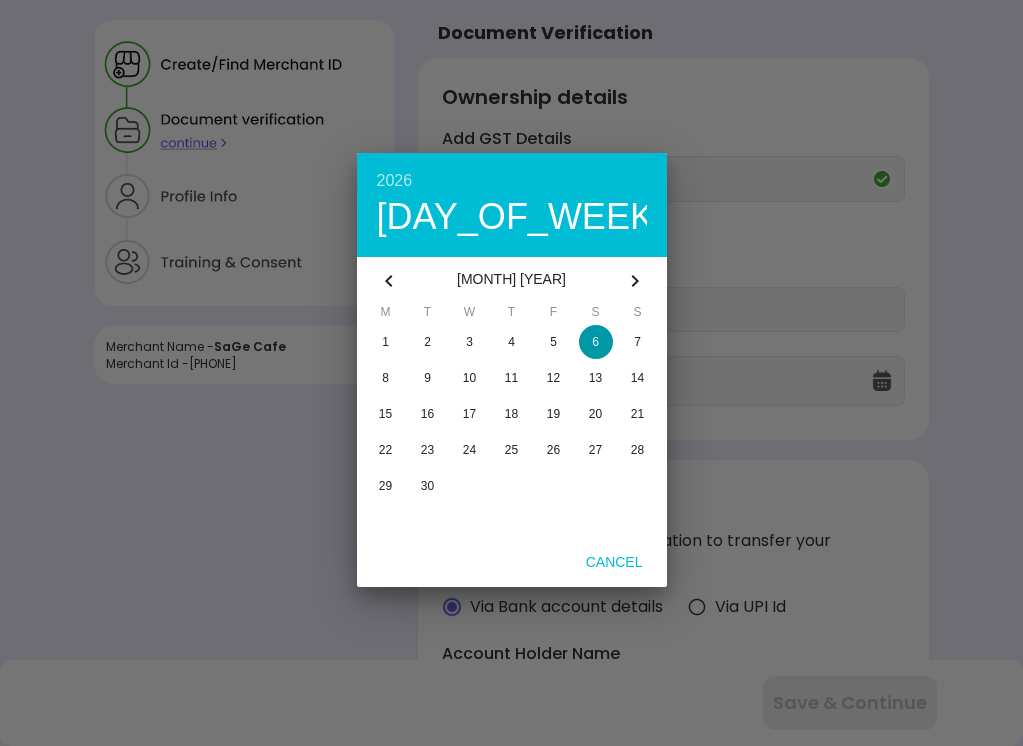 type on "**********" 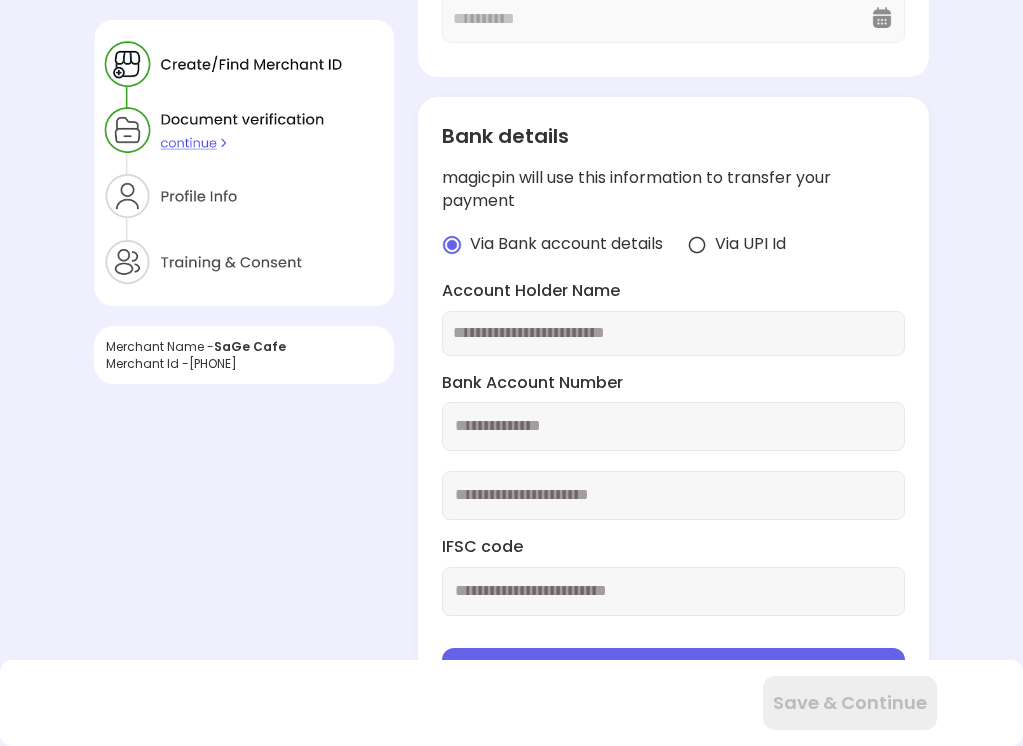 scroll, scrollTop: 393, scrollLeft: 0, axis: vertical 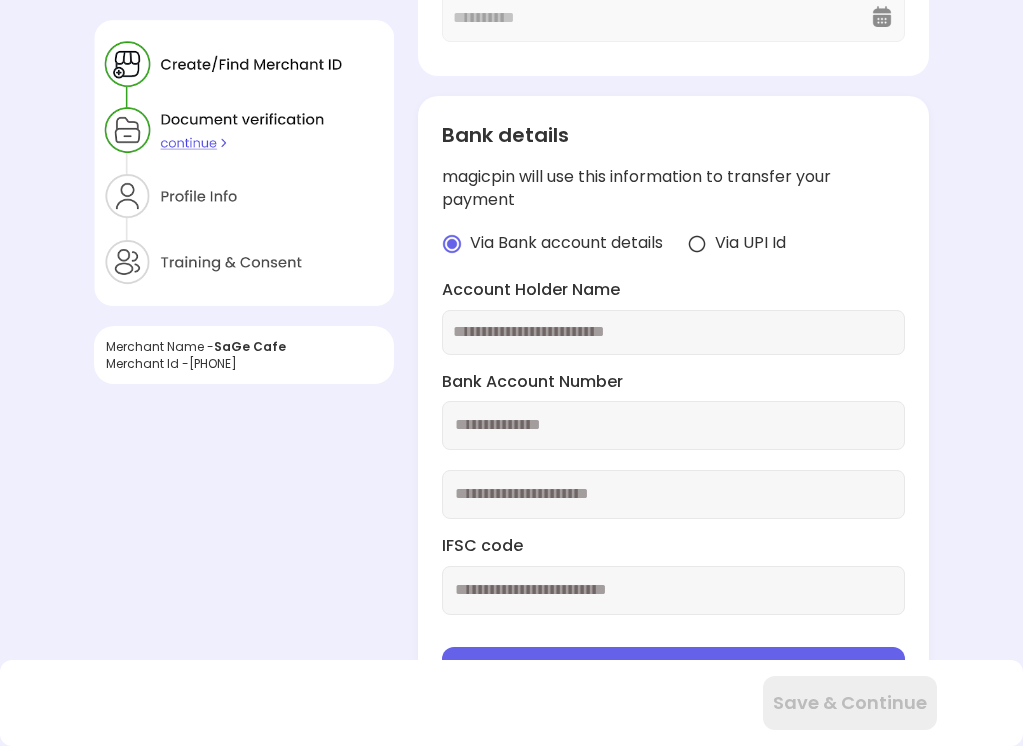 click at bounding box center (674, 332) 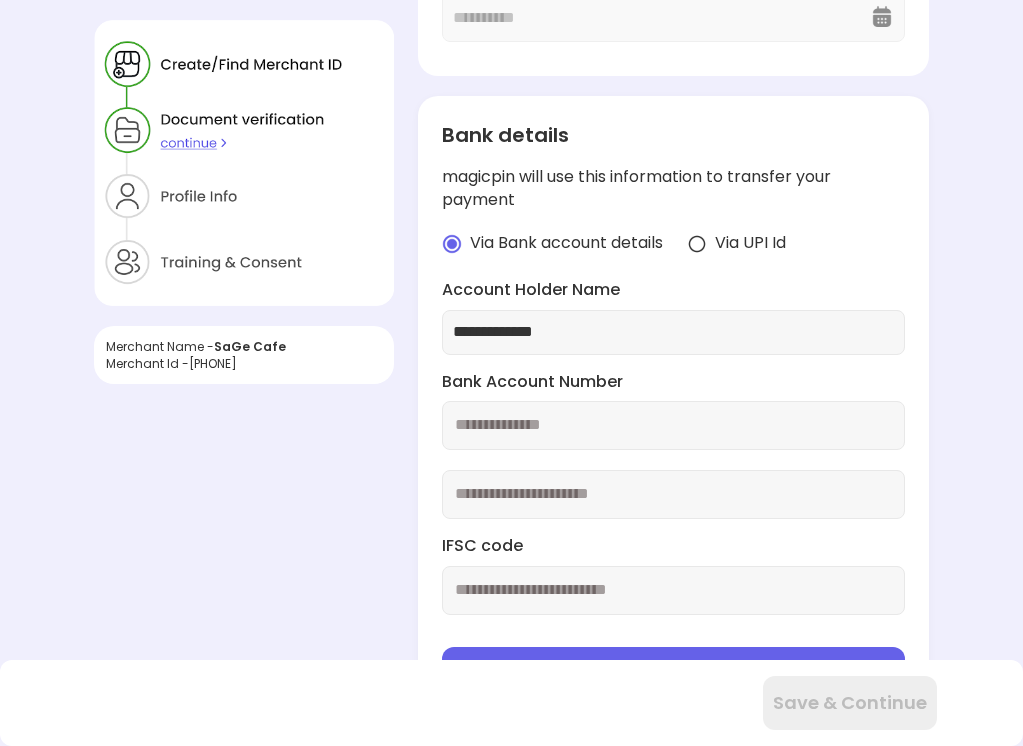 type on "**********" 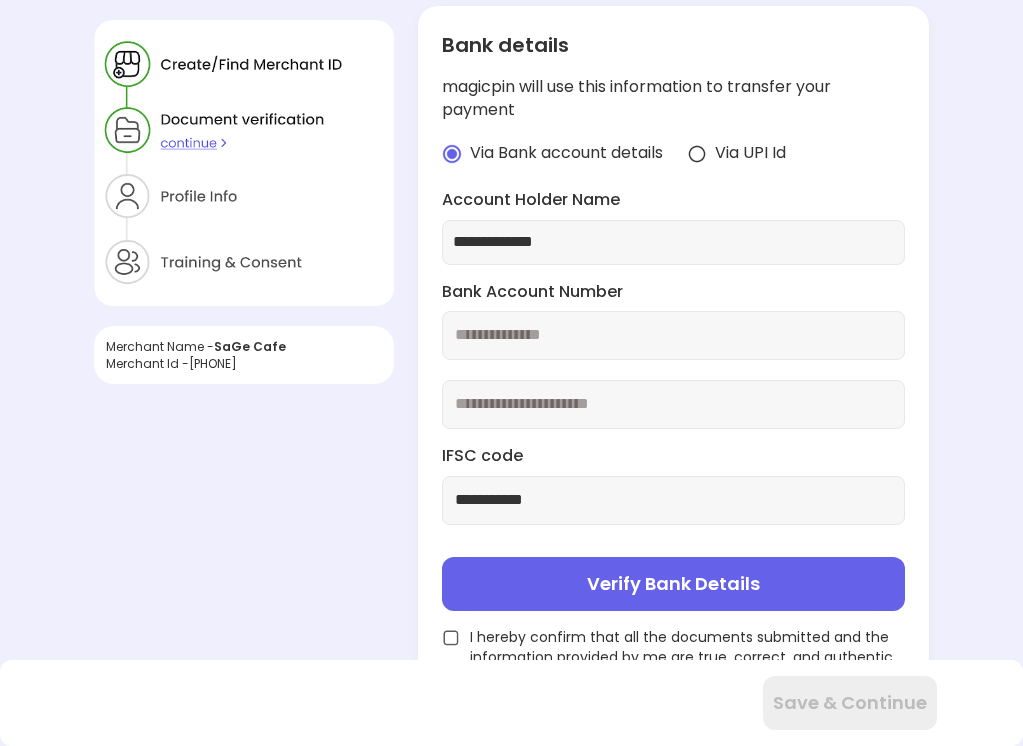 scroll, scrollTop: 488, scrollLeft: 0, axis: vertical 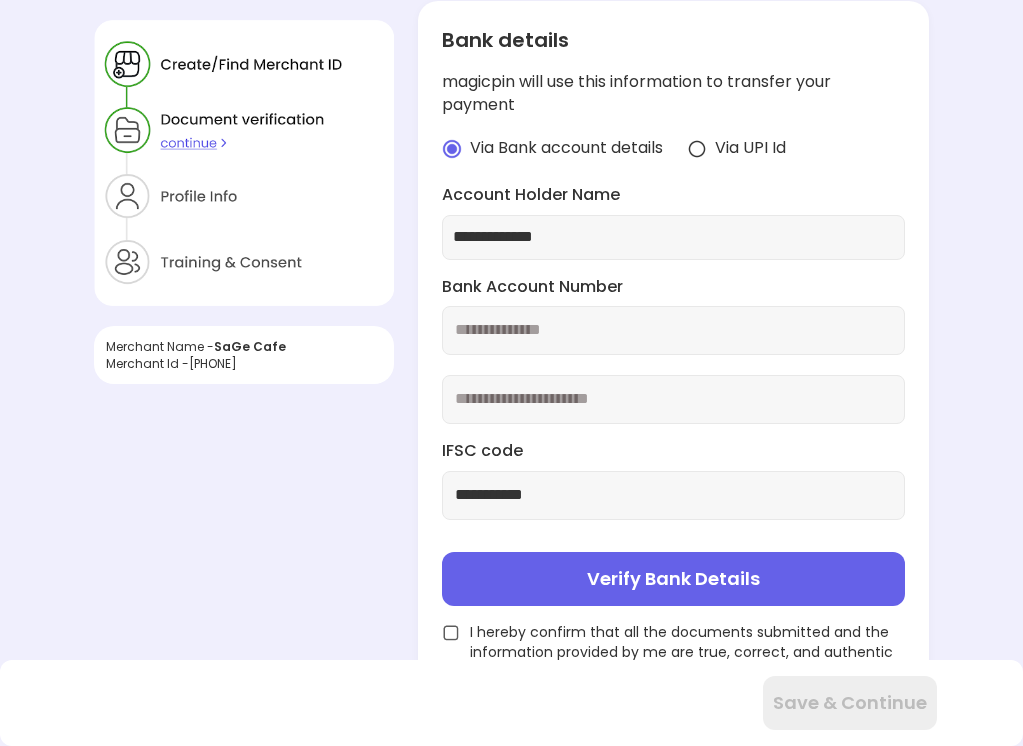 type on "**********" 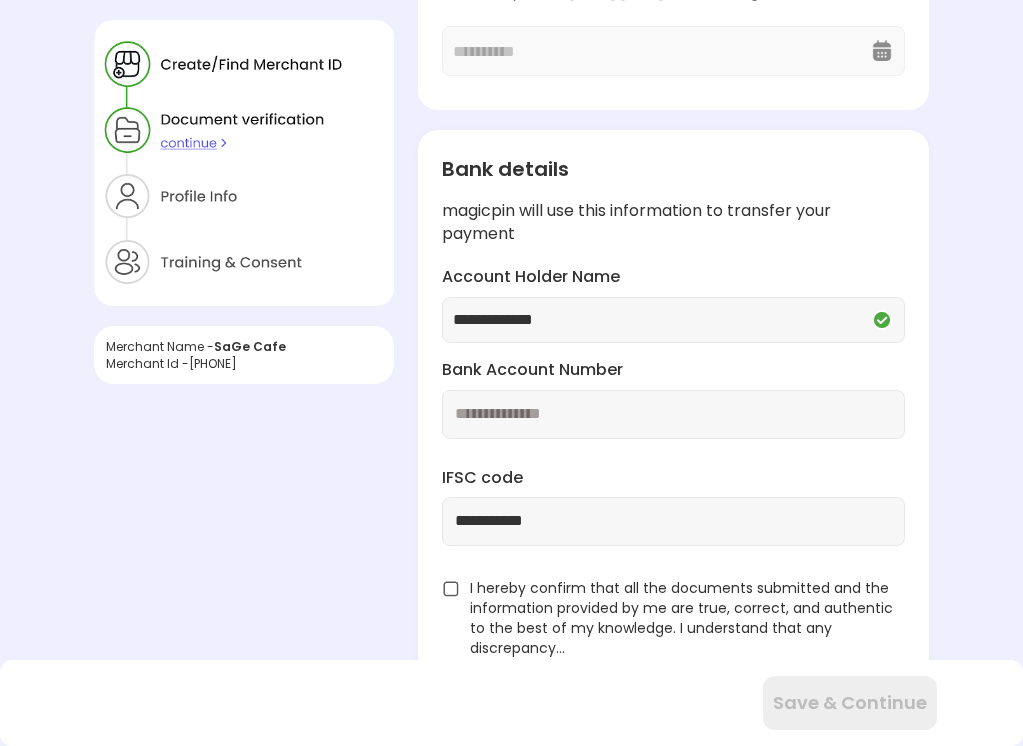 scroll, scrollTop: 360, scrollLeft: 0, axis: vertical 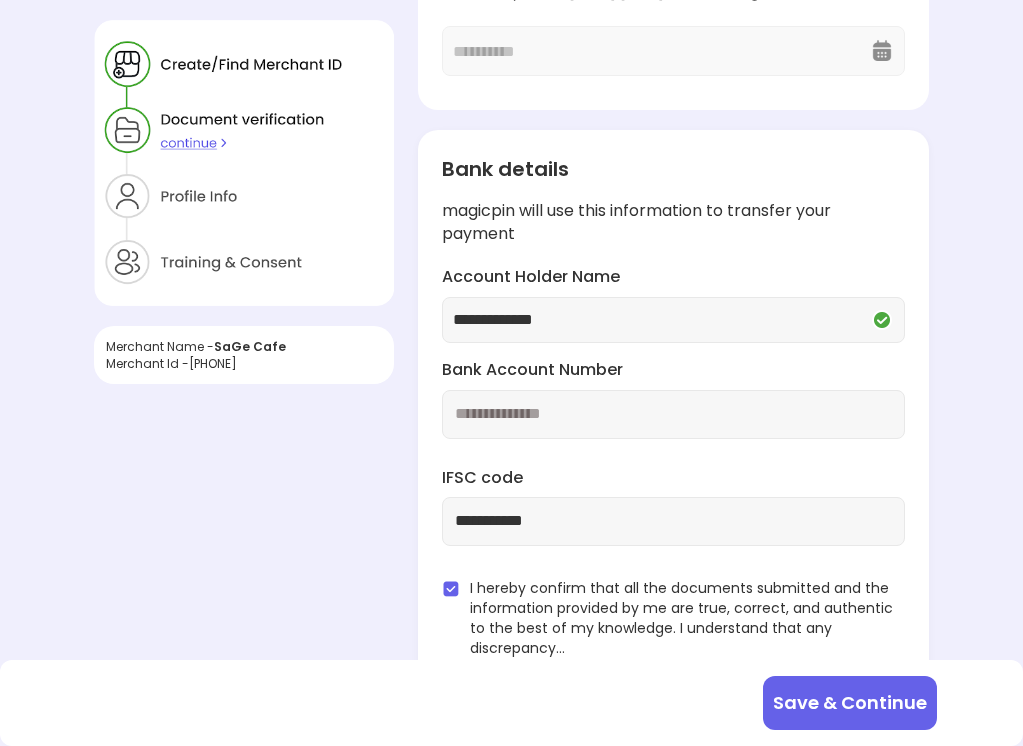 click on "Save & Continue" at bounding box center [850, 703] 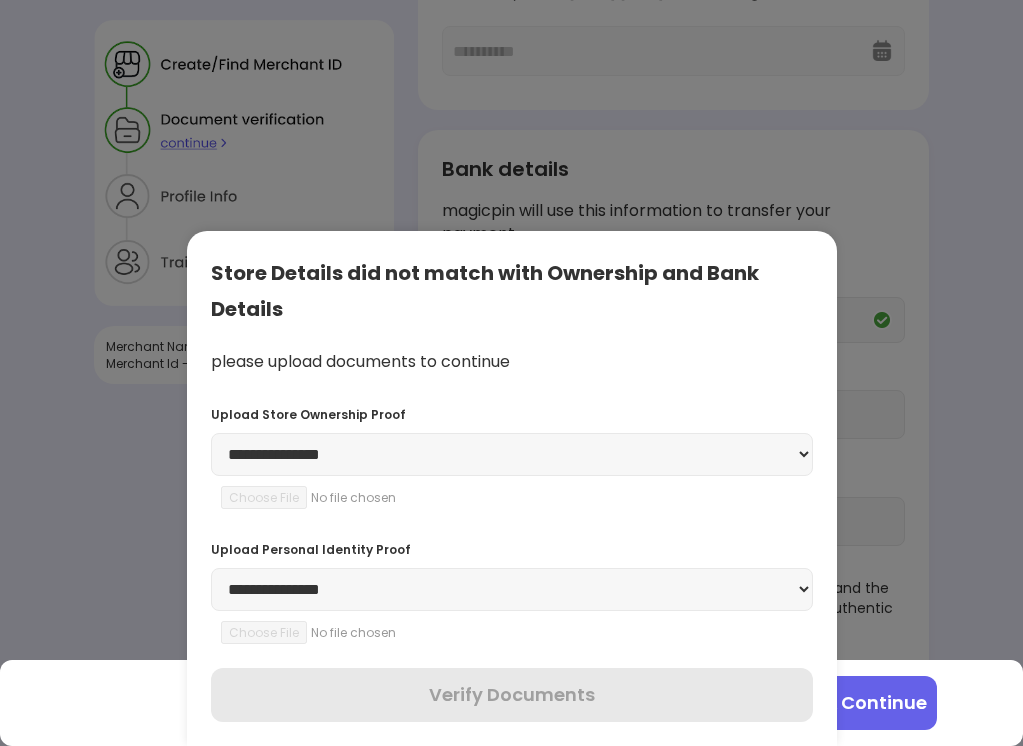select on "**********" 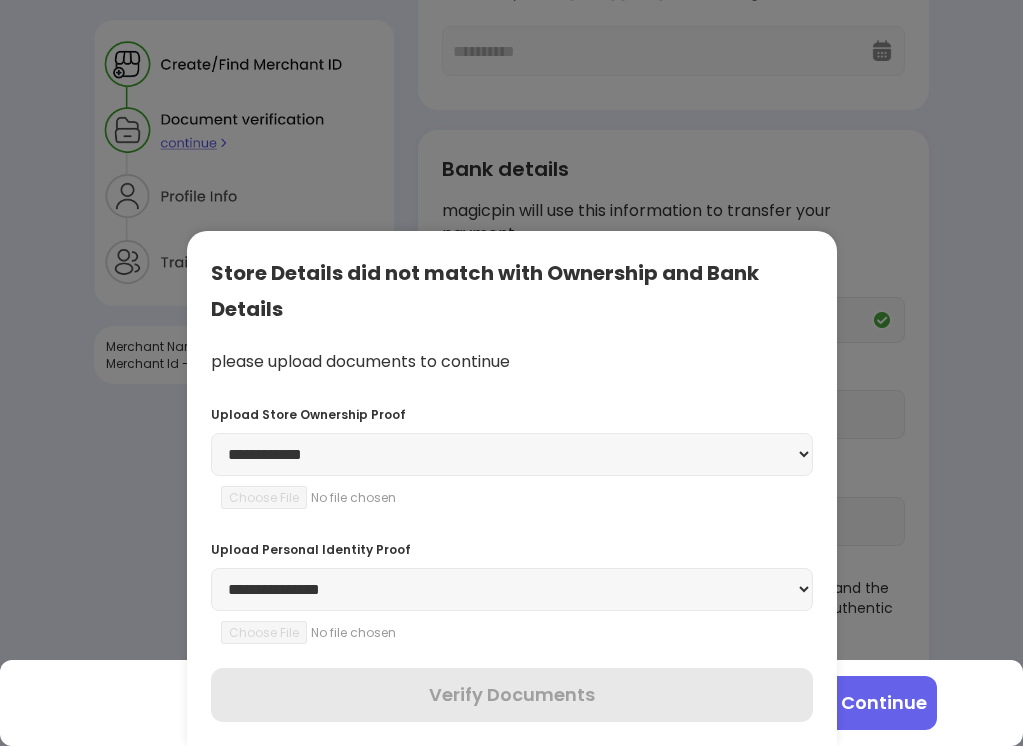 type 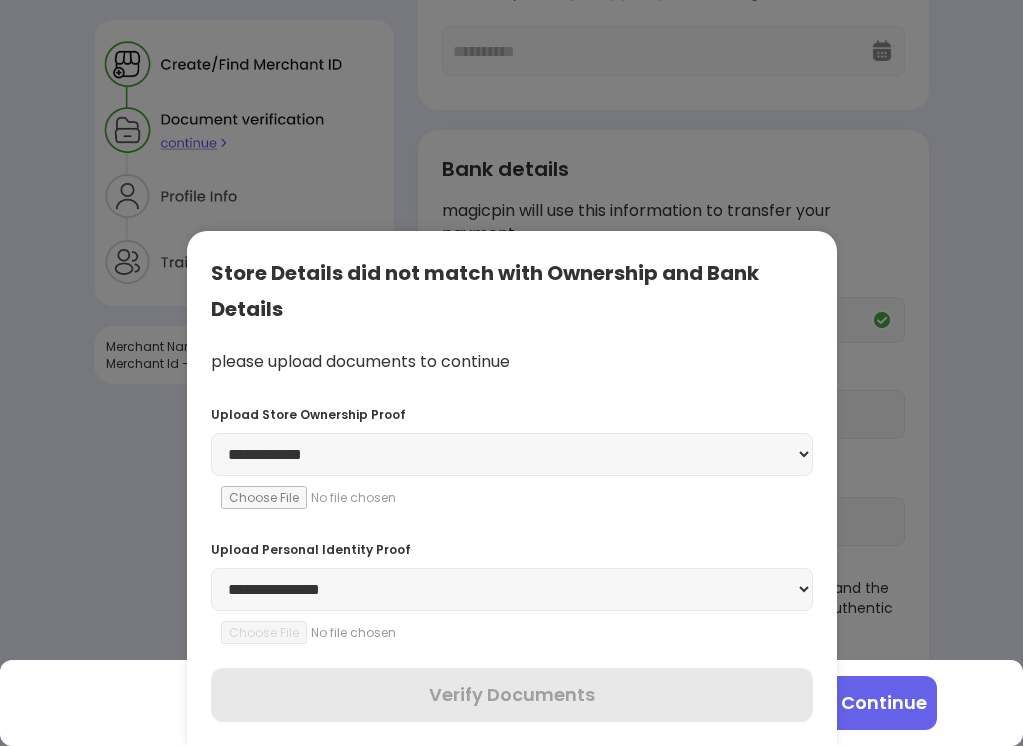 scroll, scrollTop: 360, scrollLeft: 0, axis: vertical 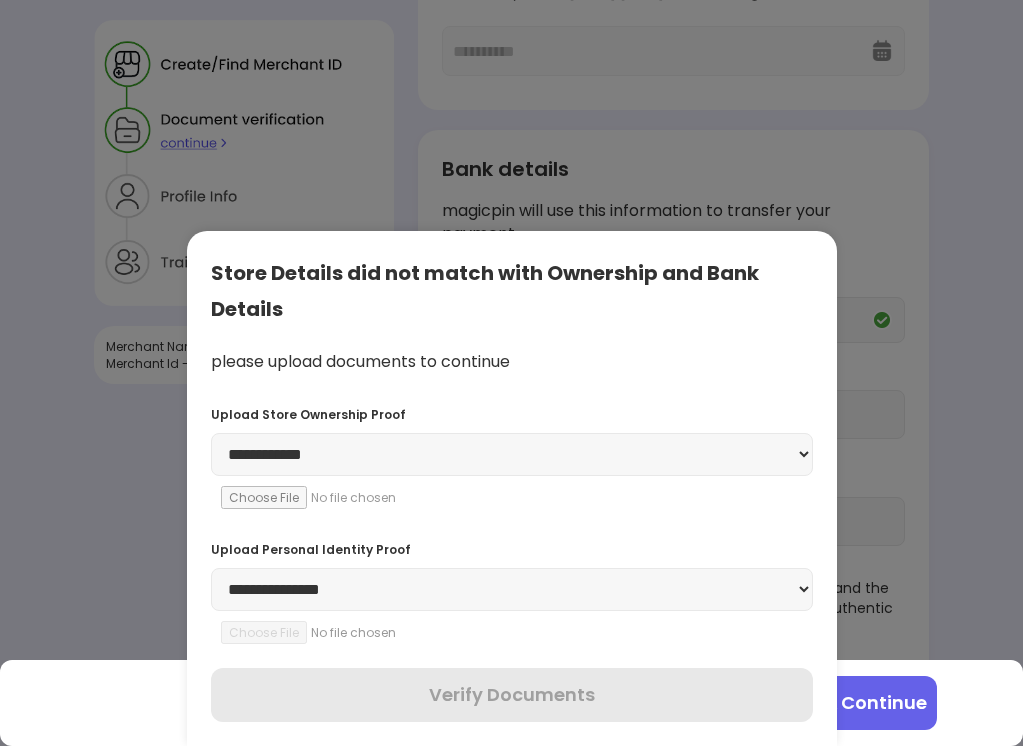 click at bounding box center (357, 497) 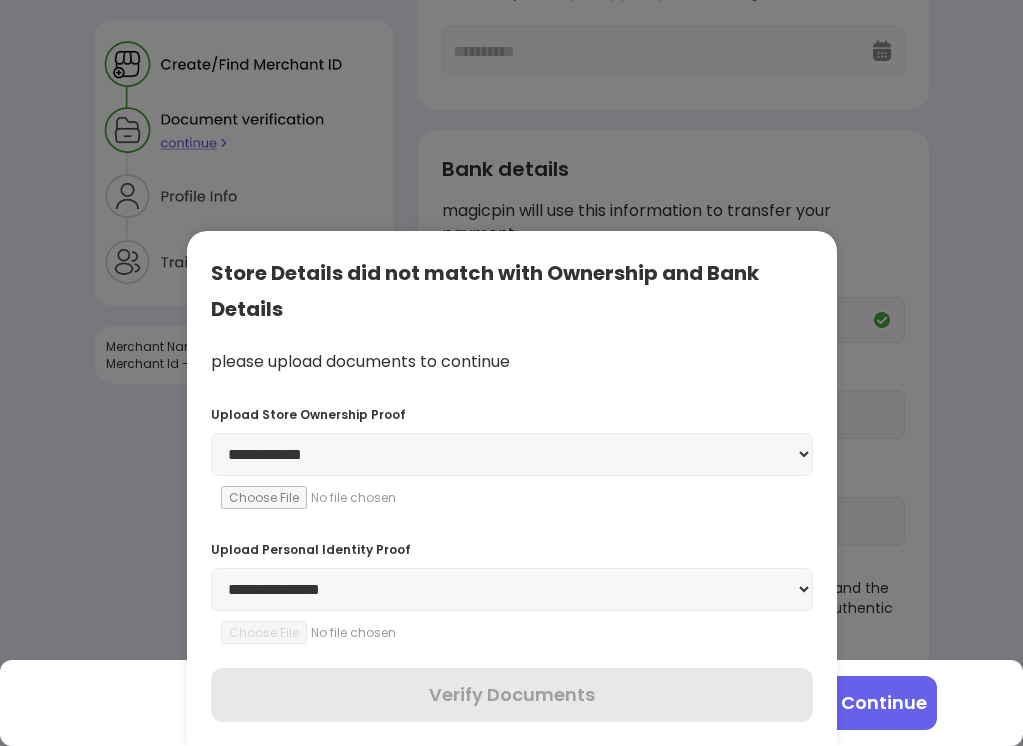 scroll, scrollTop: 360, scrollLeft: 0, axis: vertical 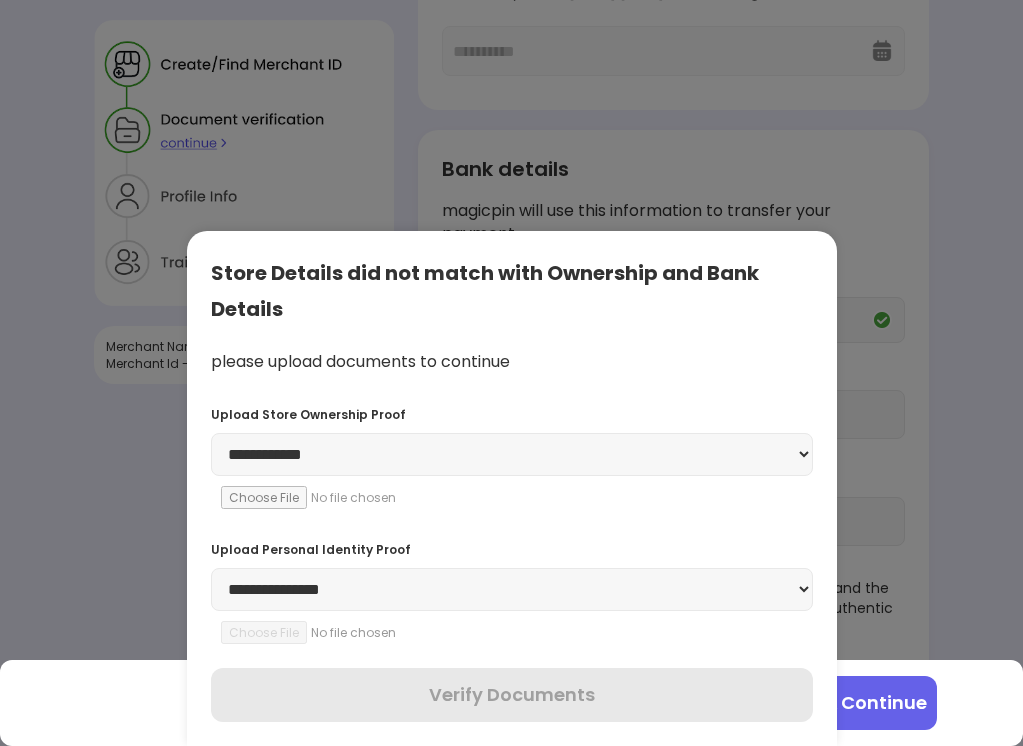 click at bounding box center (357, 497) 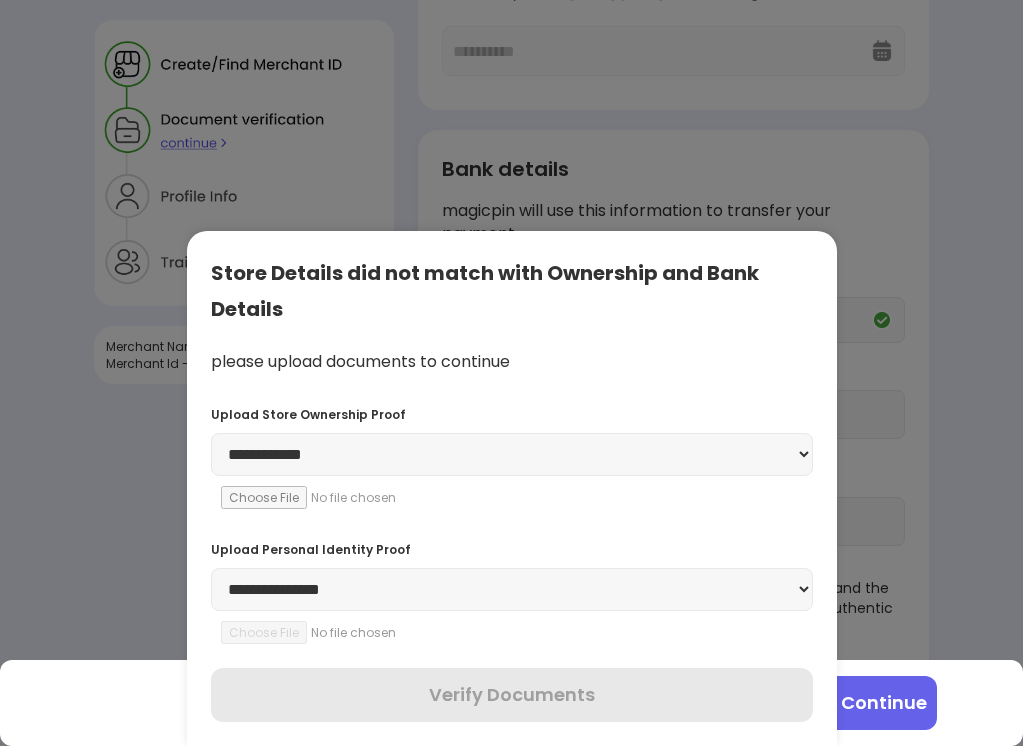 select on "**********" 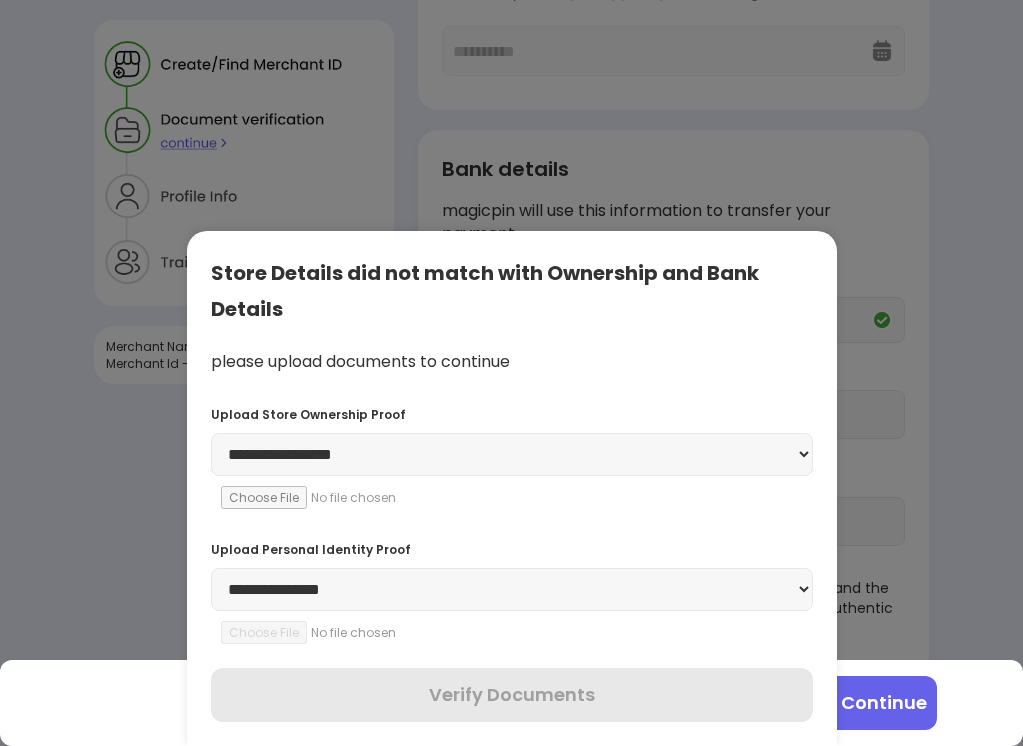 click at bounding box center [357, 497] 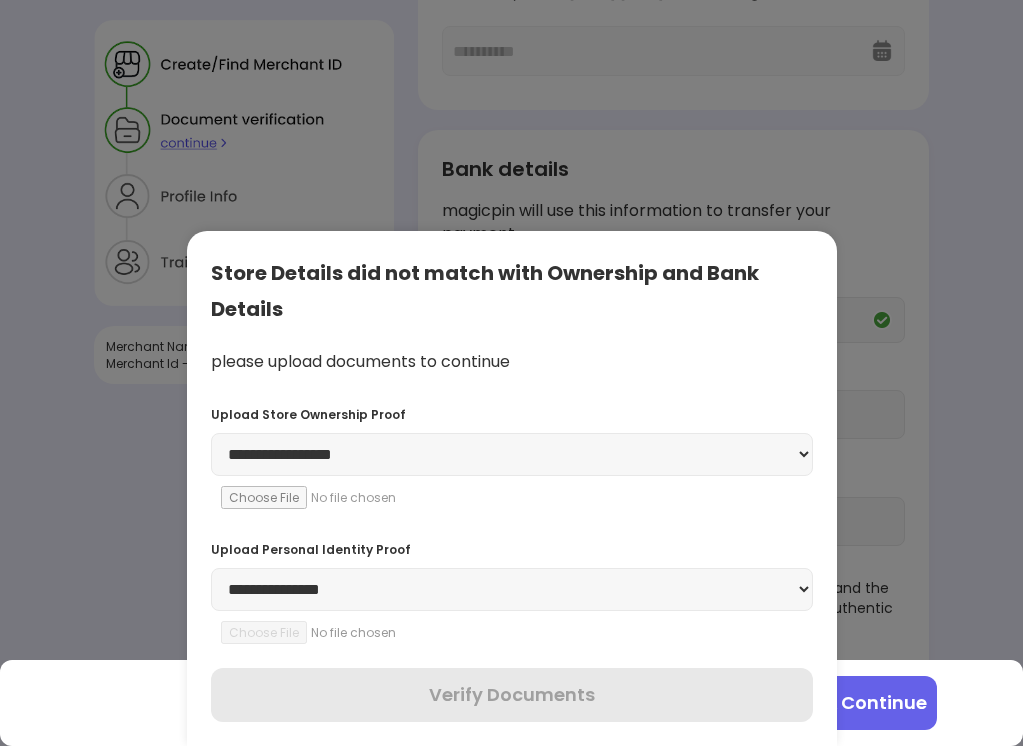 type on "**********" 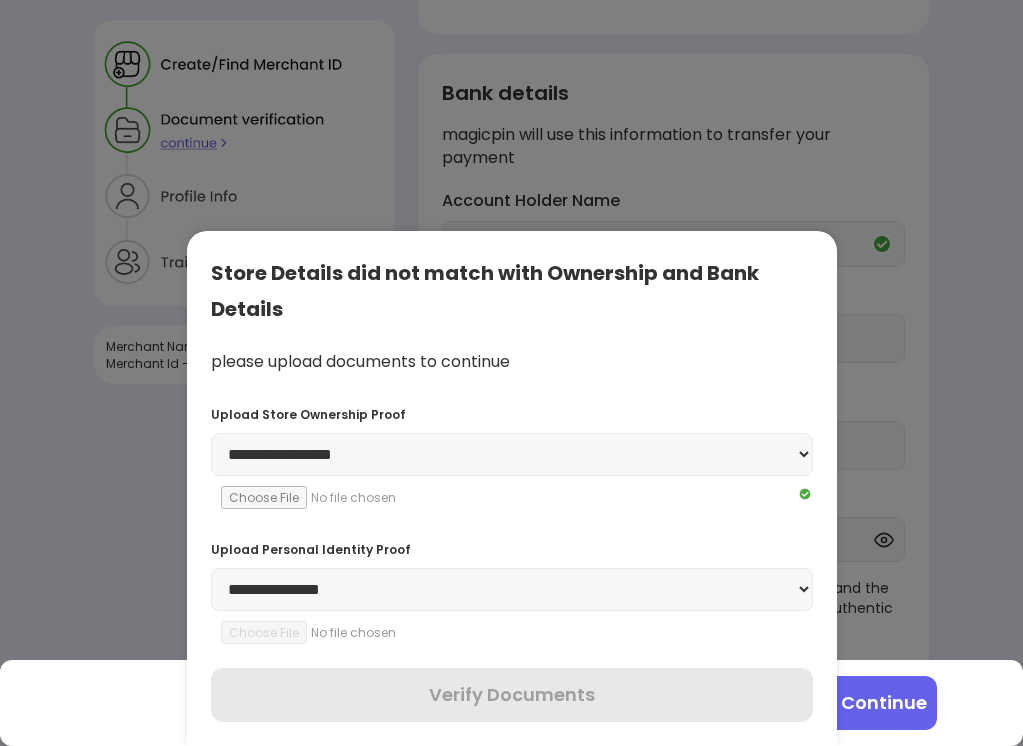 scroll, scrollTop: 437, scrollLeft: 0, axis: vertical 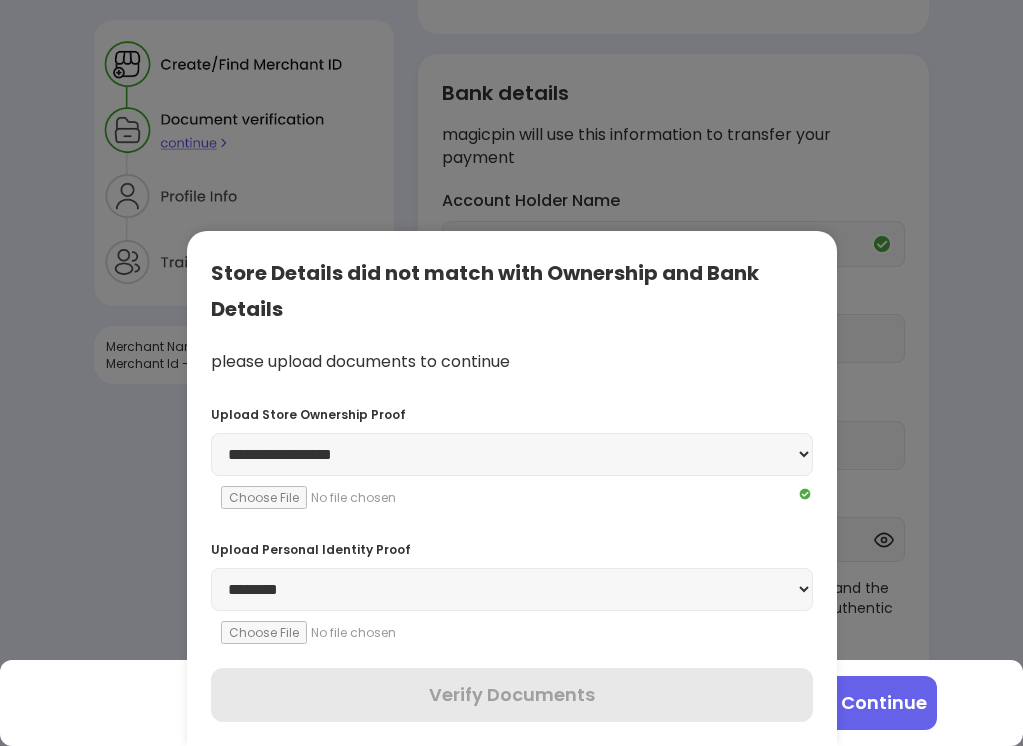 click at bounding box center [357, 632] 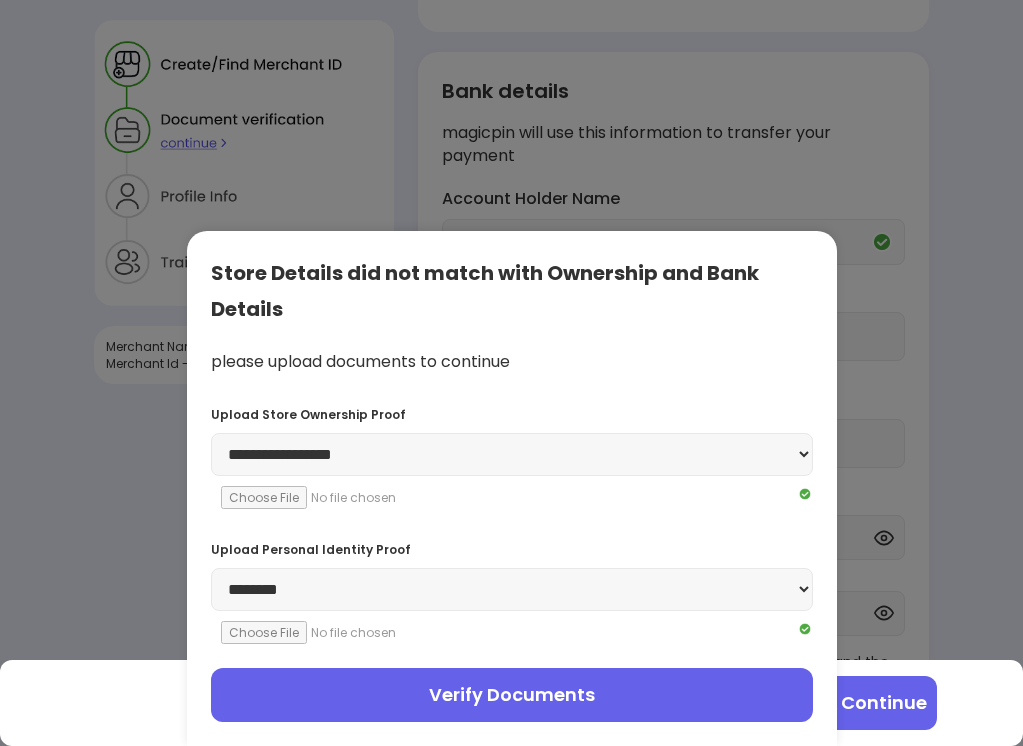 click on "Verify Documents" at bounding box center (512, 695) 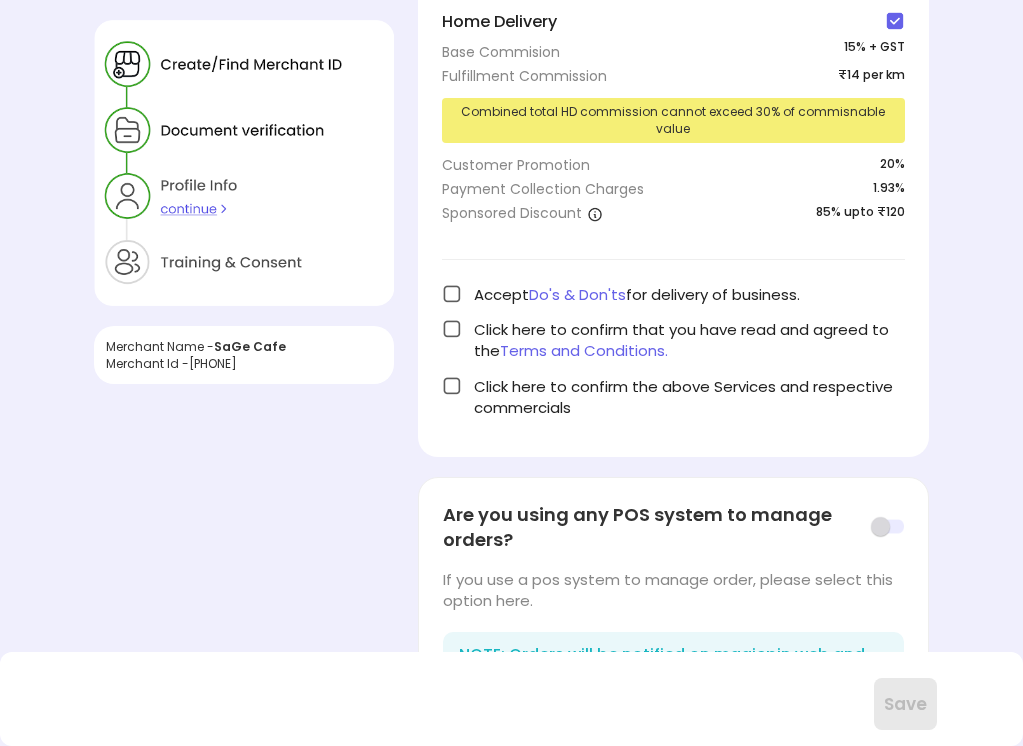 click at bounding box center (452, 329) 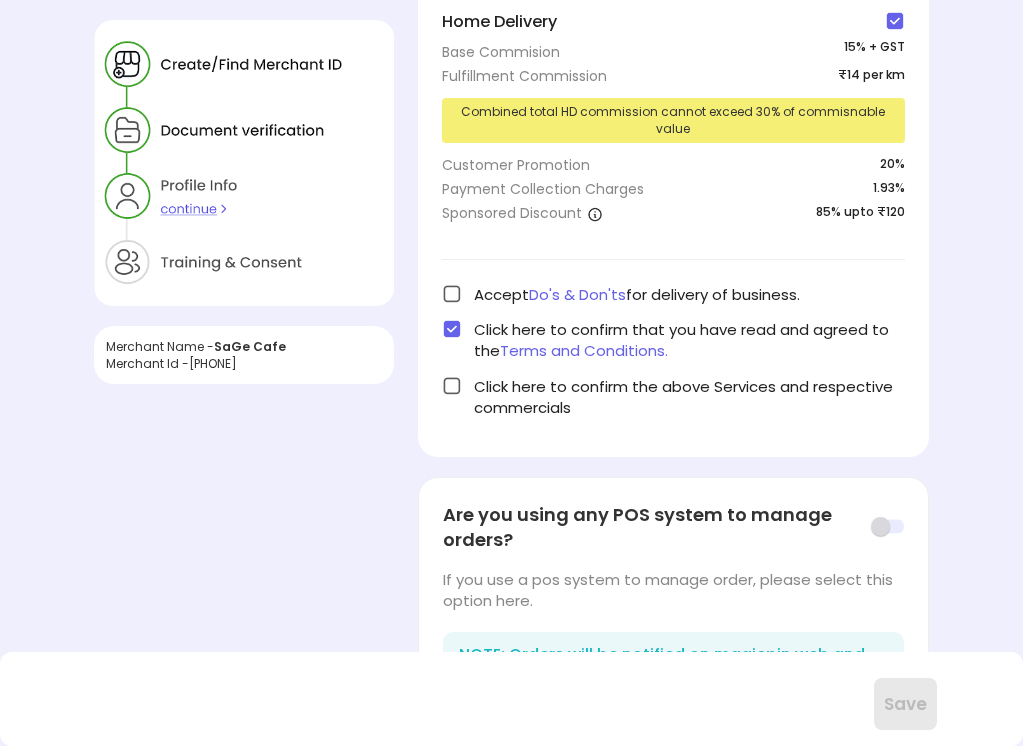 click at bounding box center (452, 386) 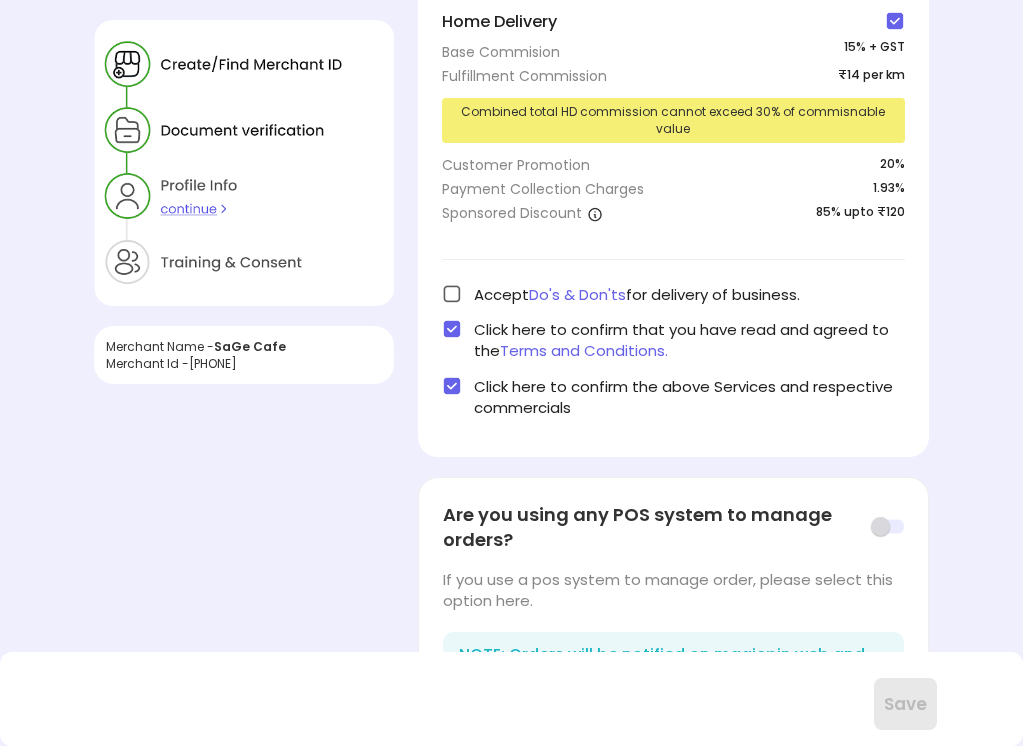 click at bounding box center [452, 294] 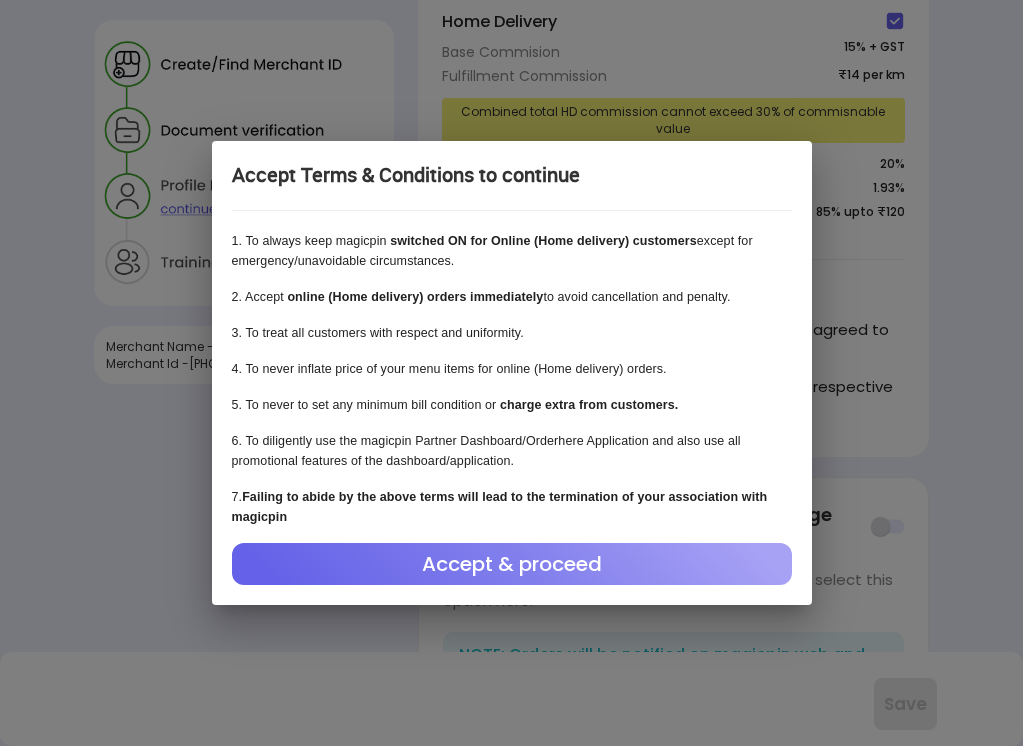 click on "Accept & proceed" at bounding box center [512, 564] 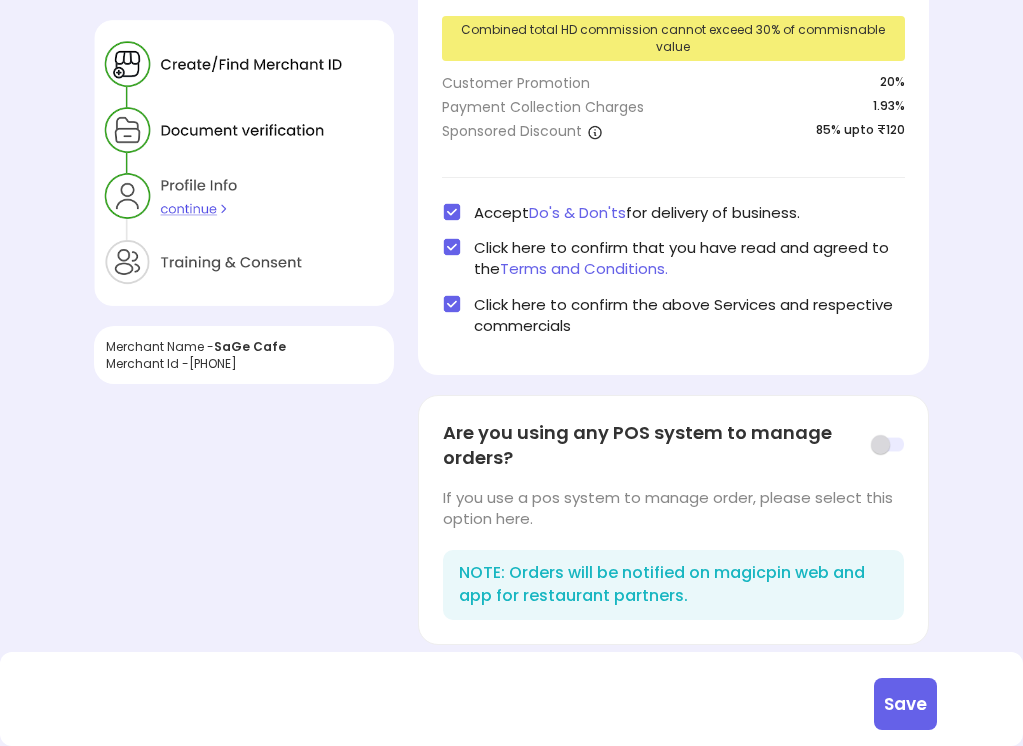 scroll, scrollTop: 518, scrollLeft: 0, axis: vertical 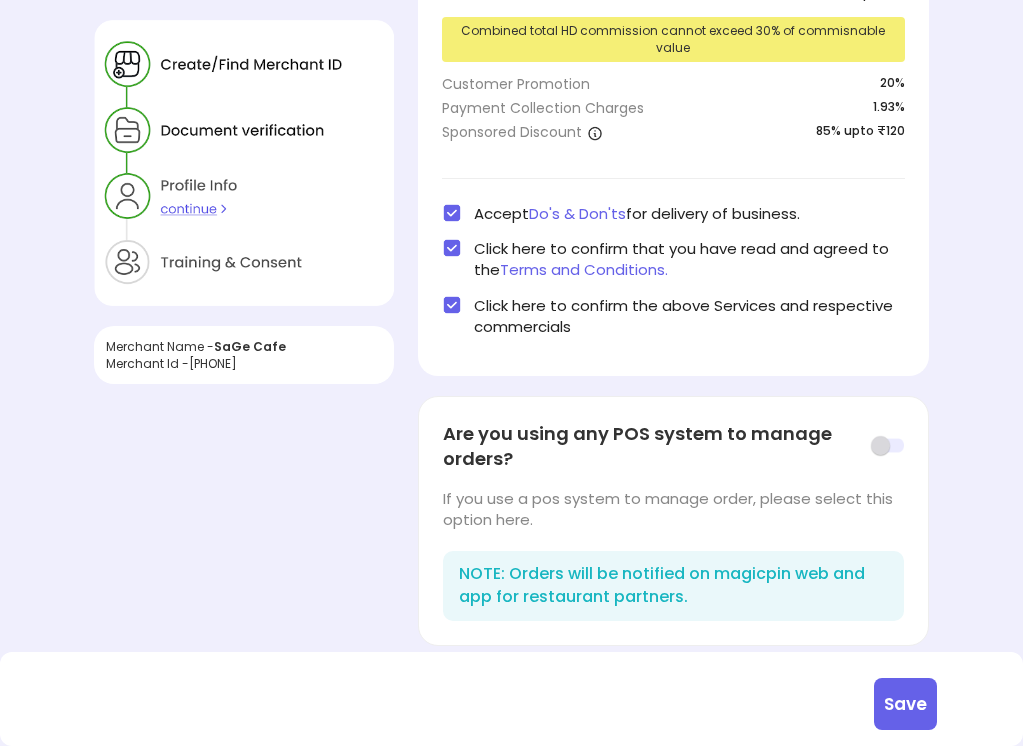 click at bounding box center (887, 446) 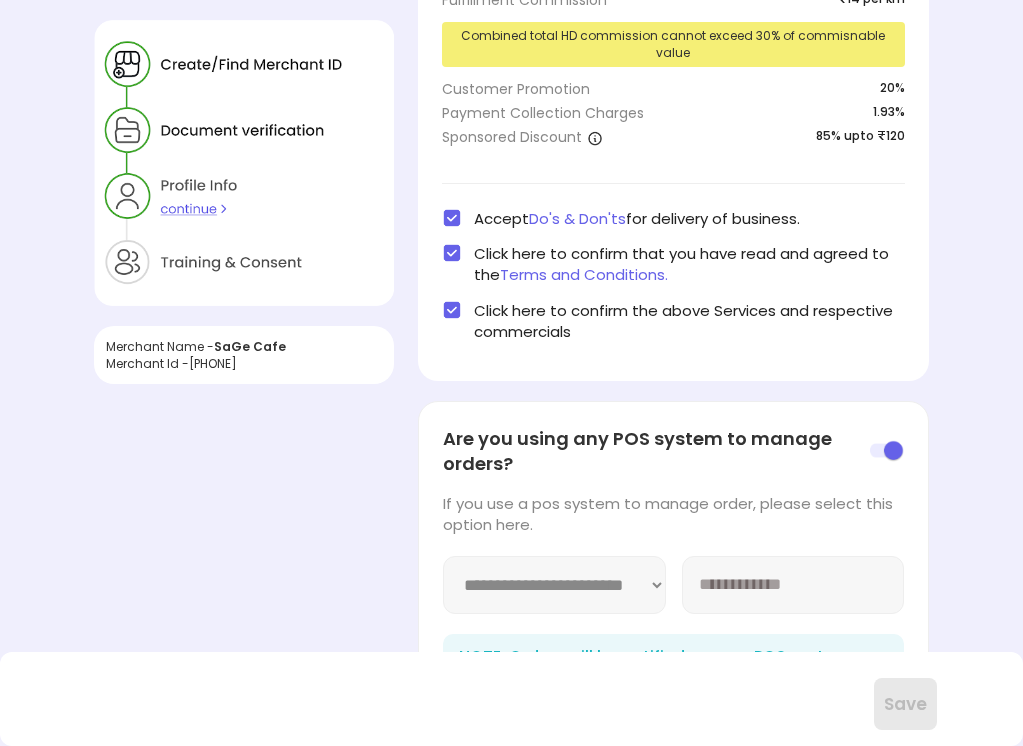 select on "********" 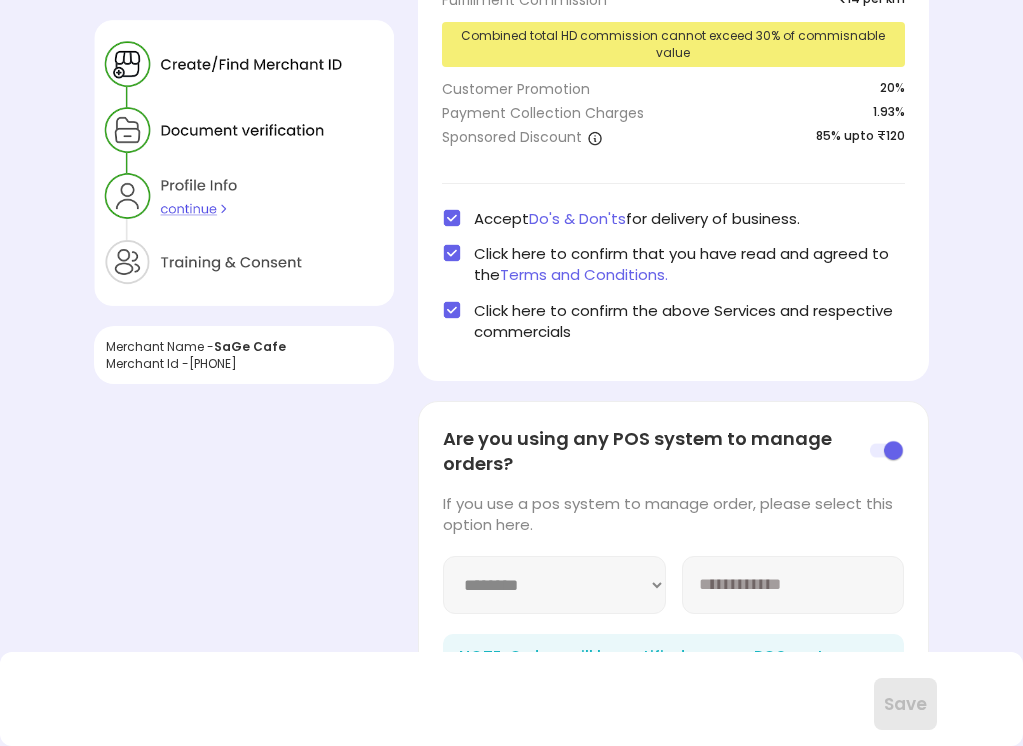 click at bounding box center (793, 585) 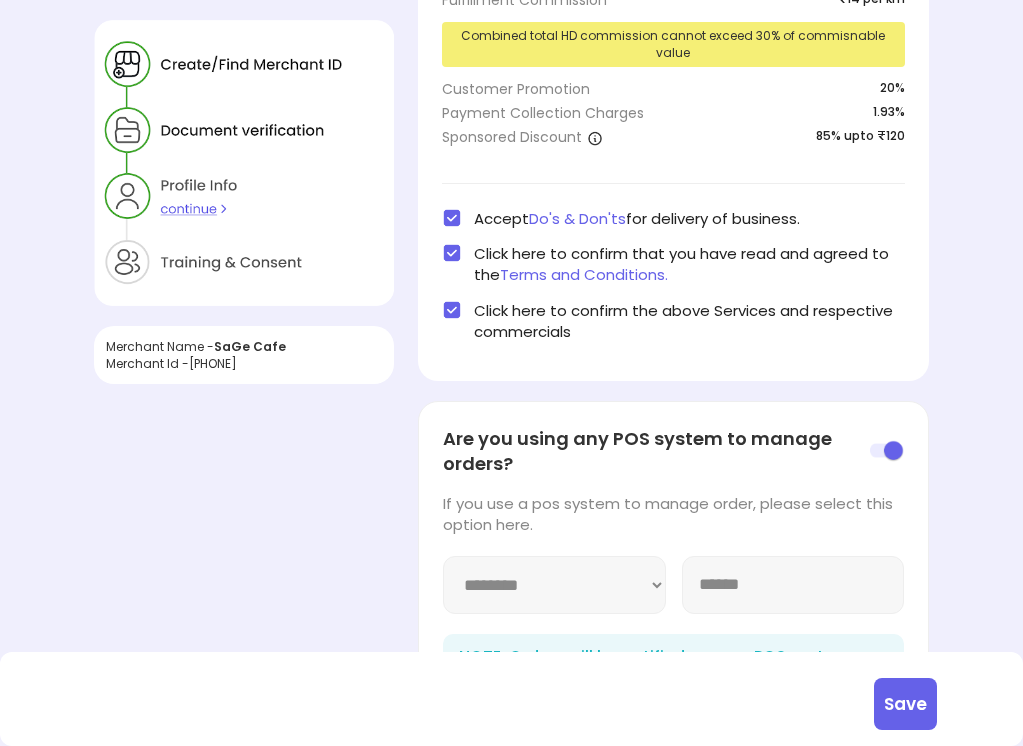 type on "******" 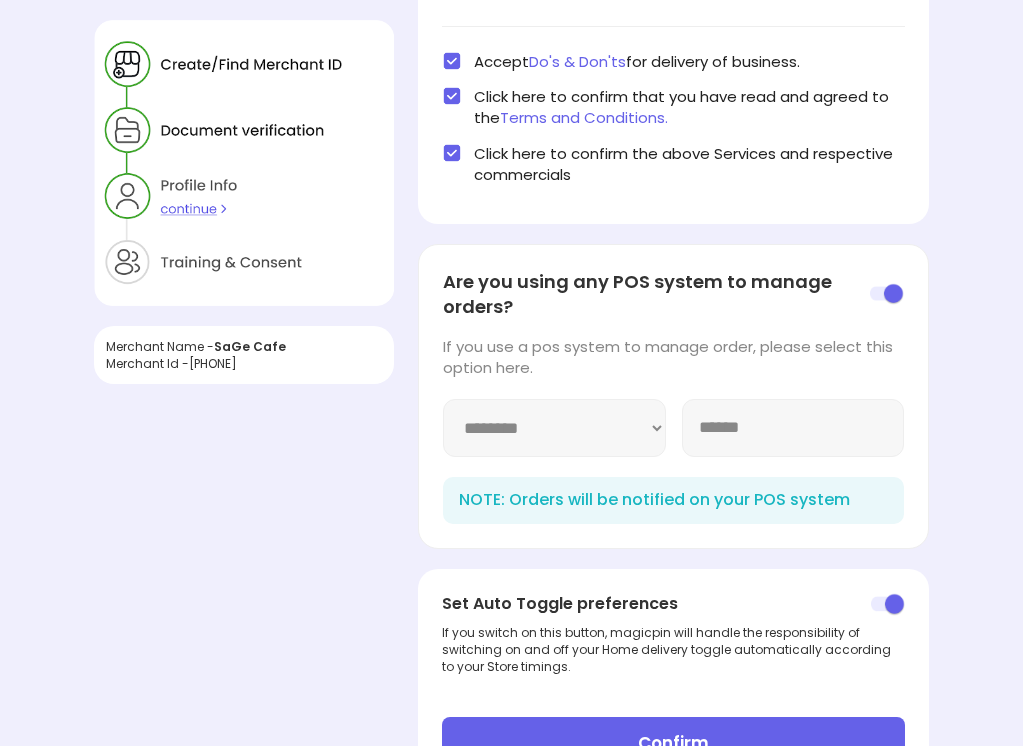 scroll, scrollTop: 669, scrollLeft: 0, axis: vertical 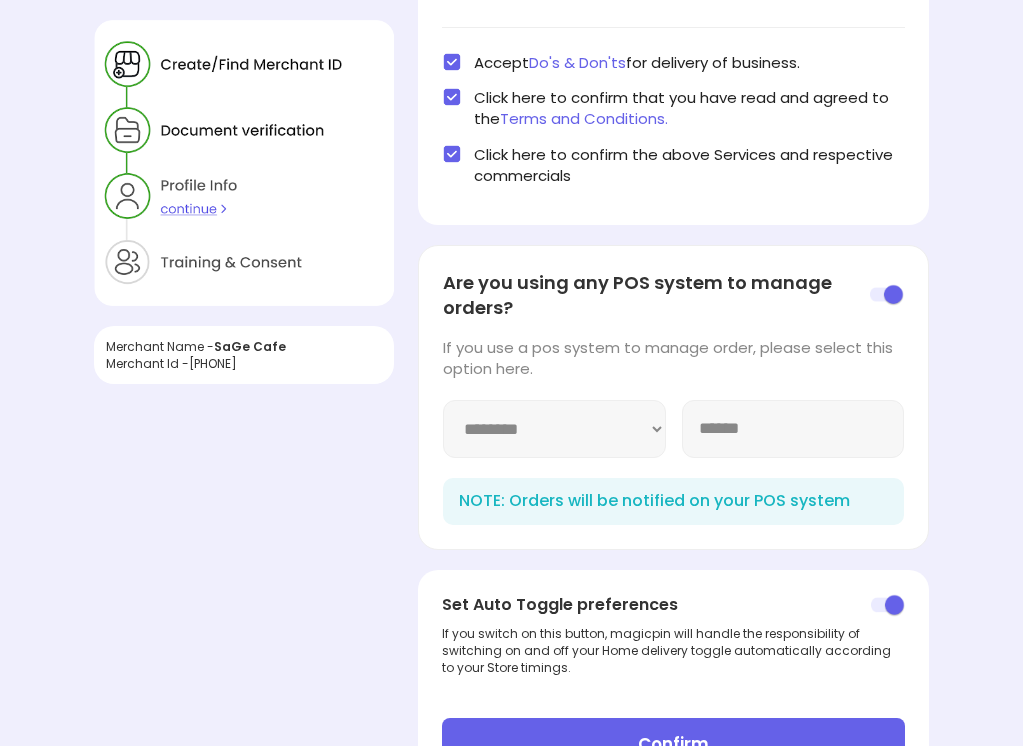 click on "Confirm" at bounding box center [674, 744] 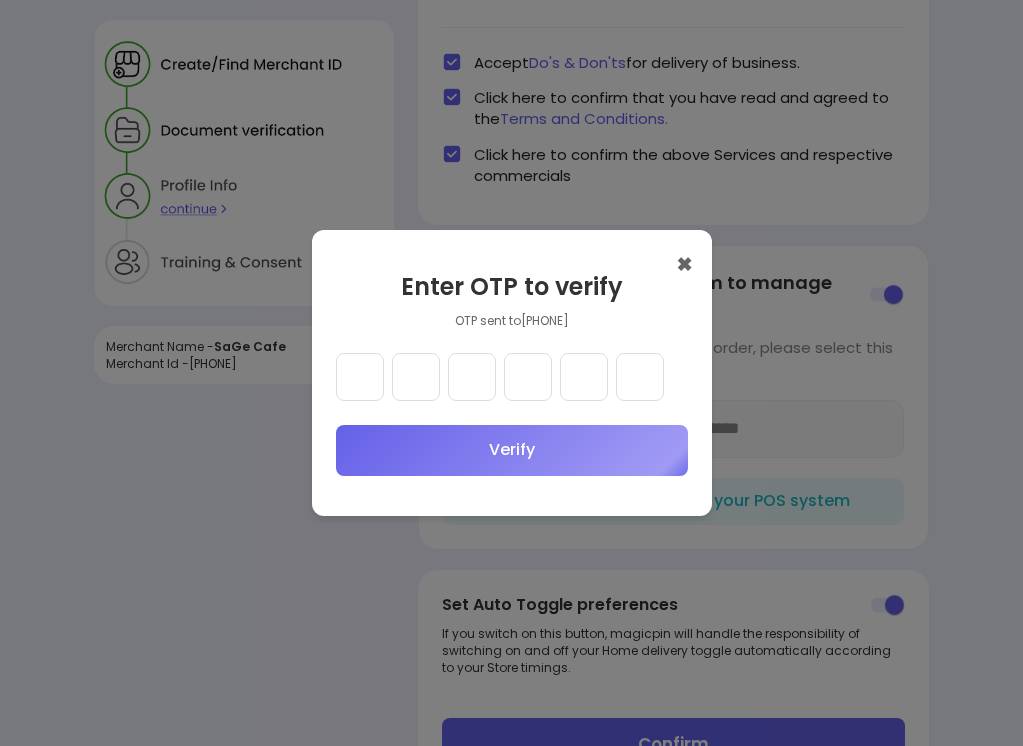 click at bounding box center [360, 377] 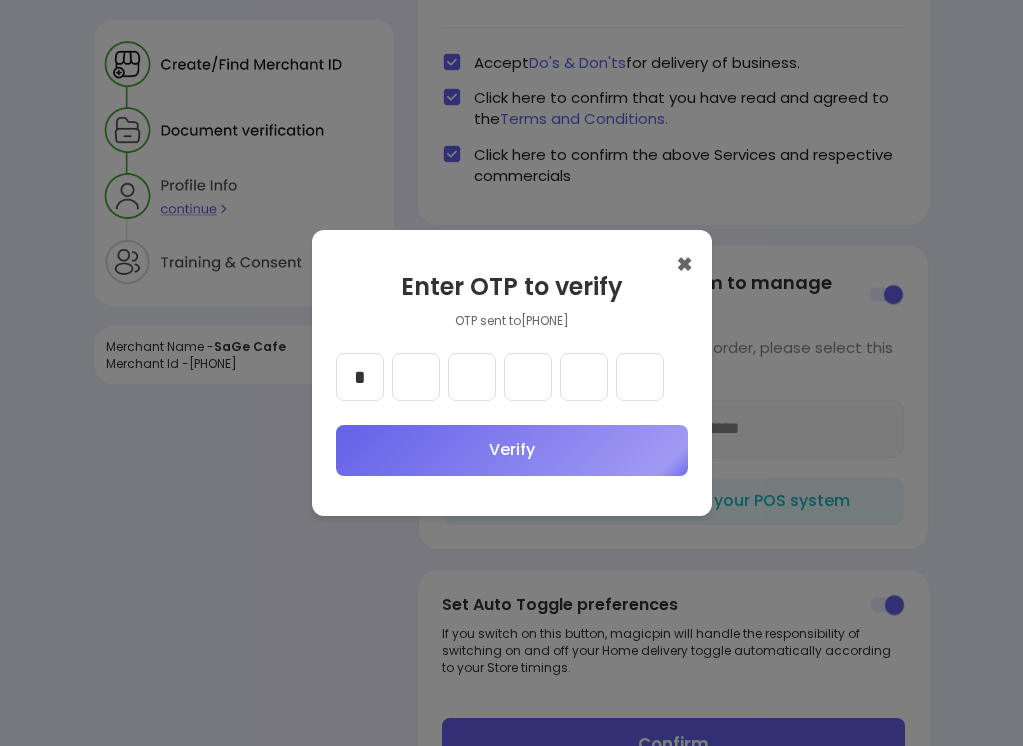 type on "*" 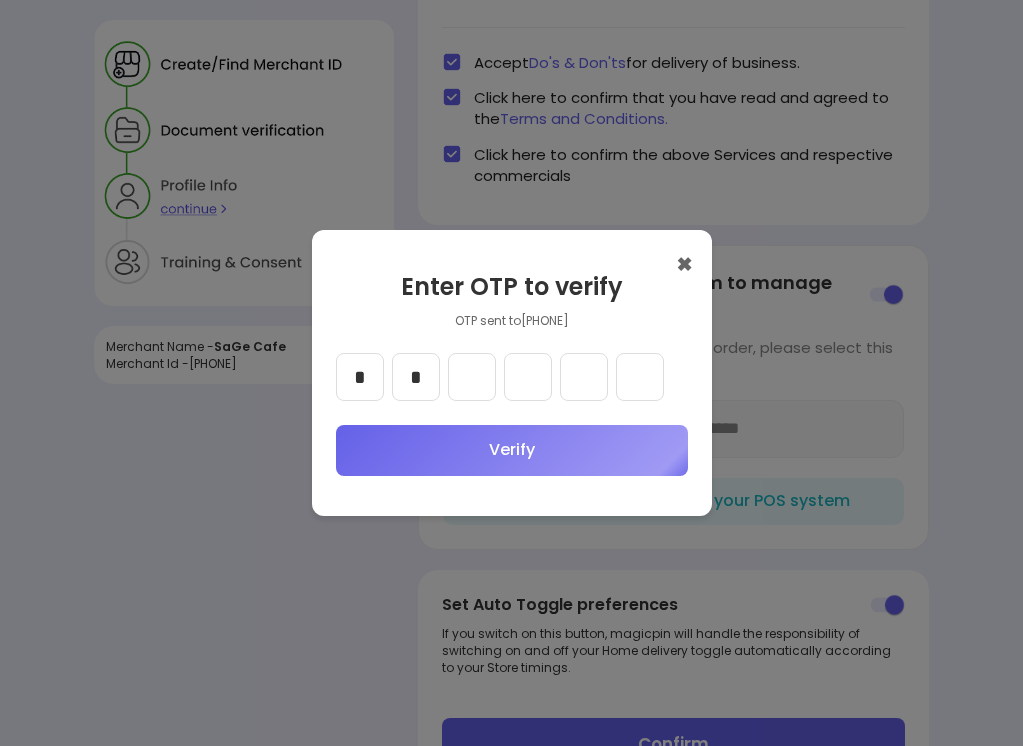 type on "*" 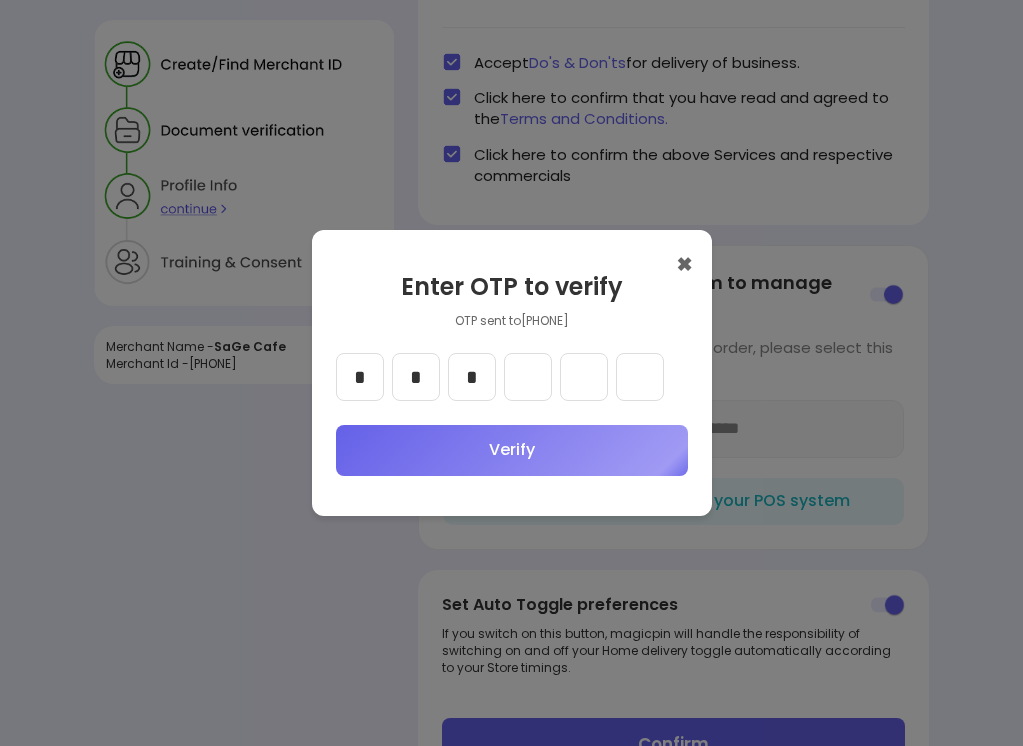 type on "*" 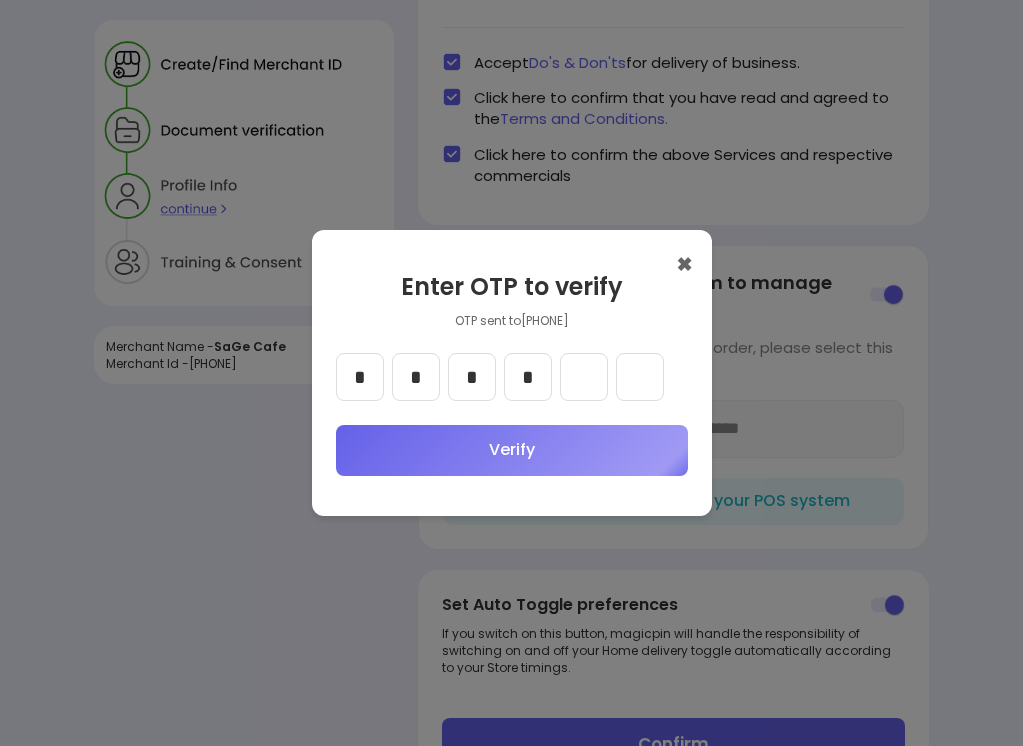 type on "*" 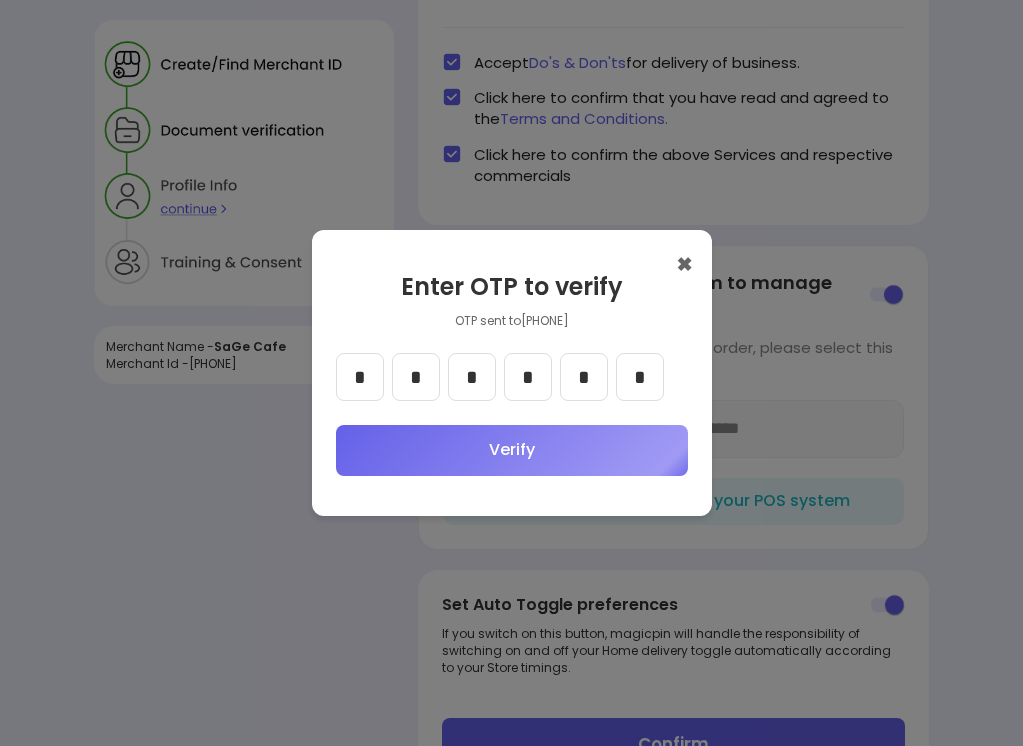 type on "*" 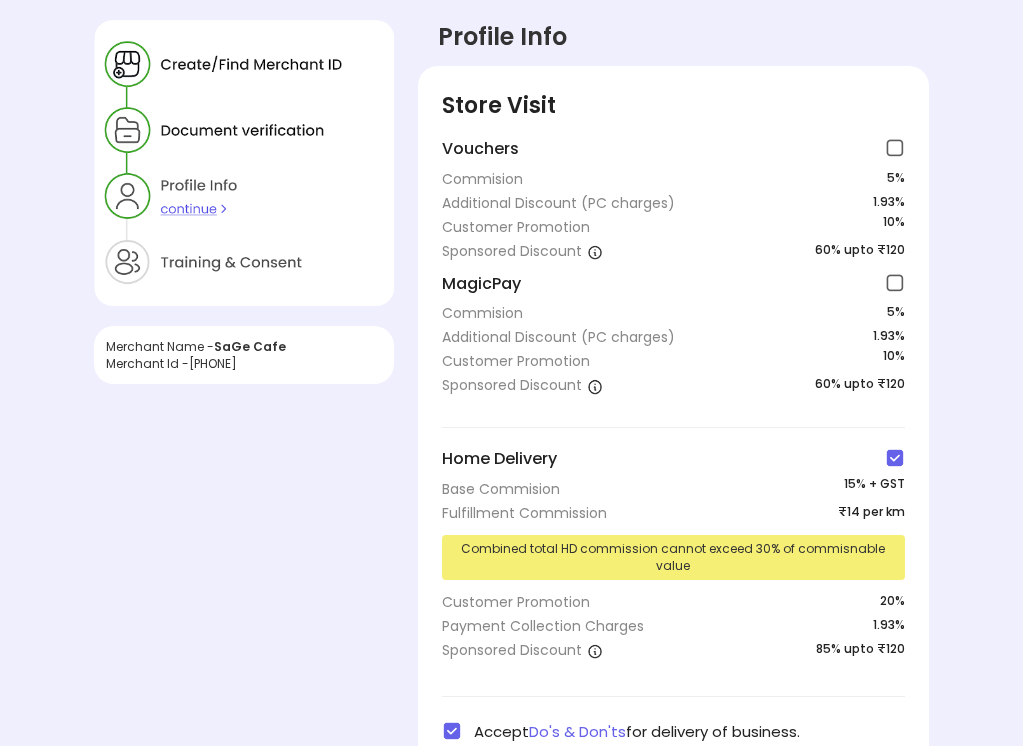 scroll, scrollTop: 0, scrollLeft: 0, axis: both 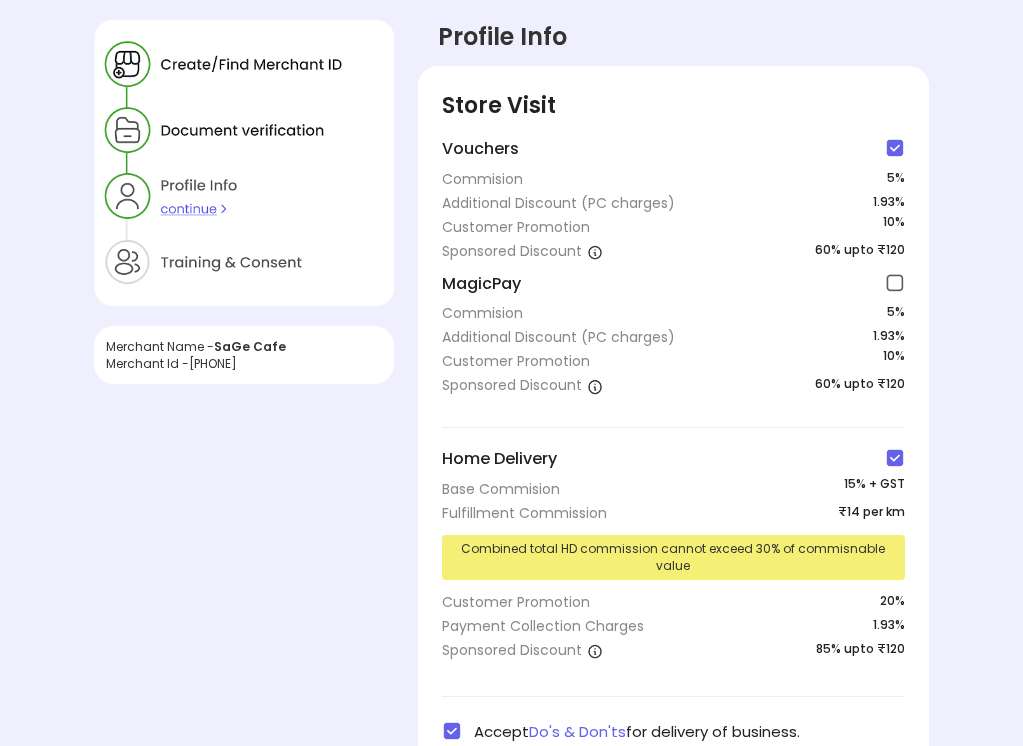 click at bounding box center (895, 148) 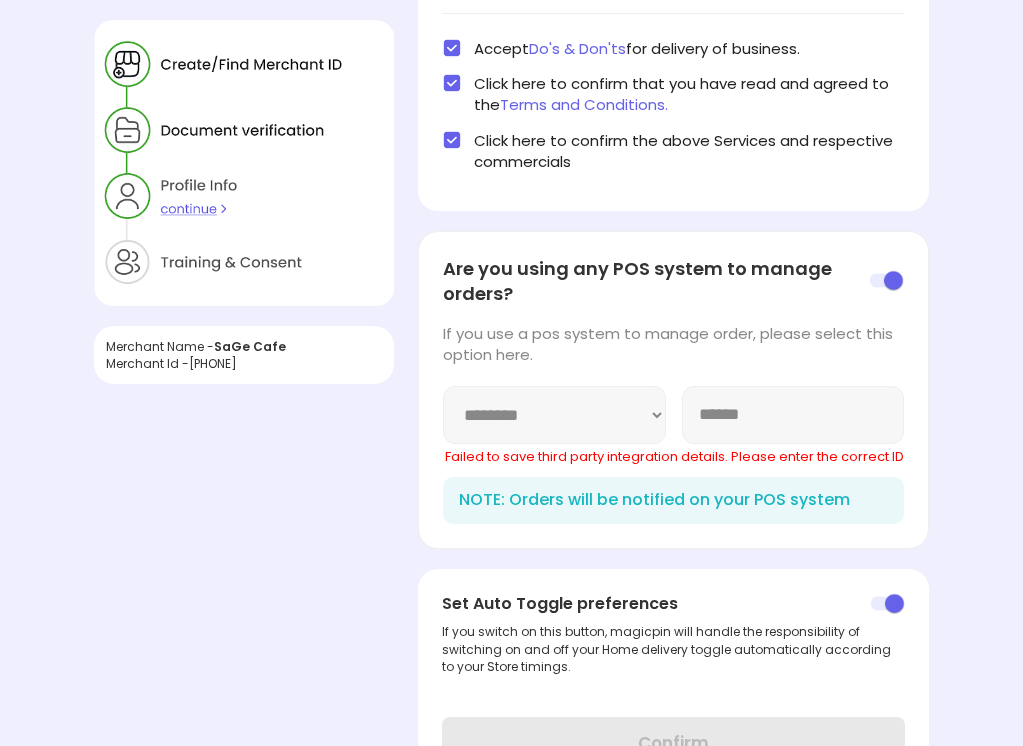 scroll, scrollTop: 681, scrollLeft: 0, axis: vertical 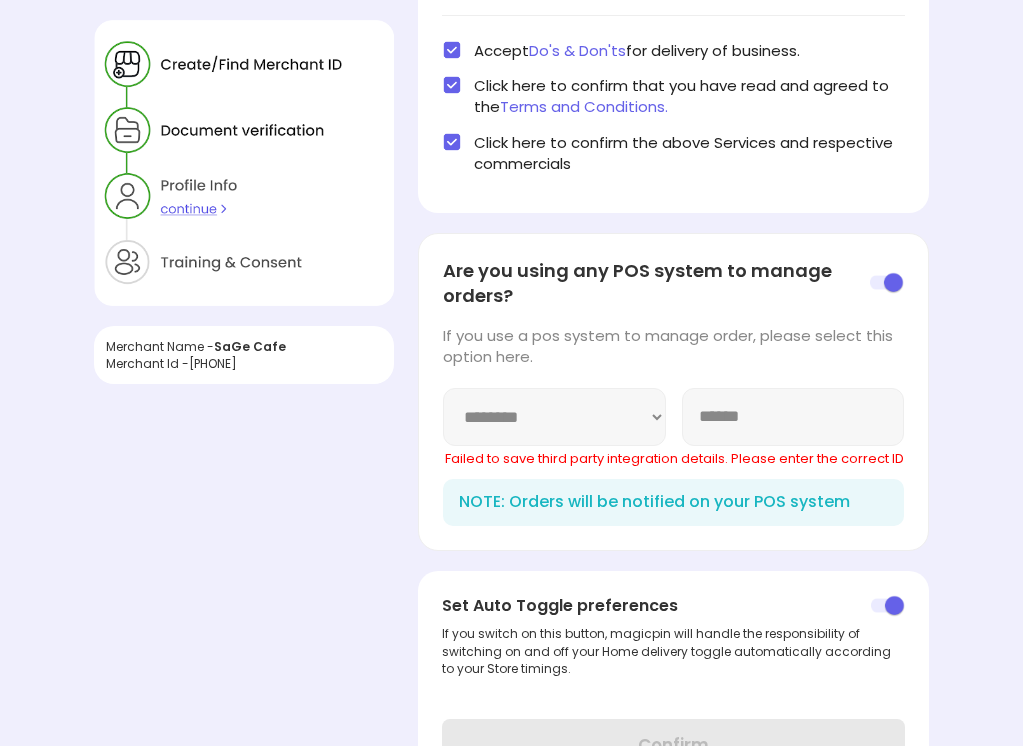click on "******" at bounding box center [793, 417] 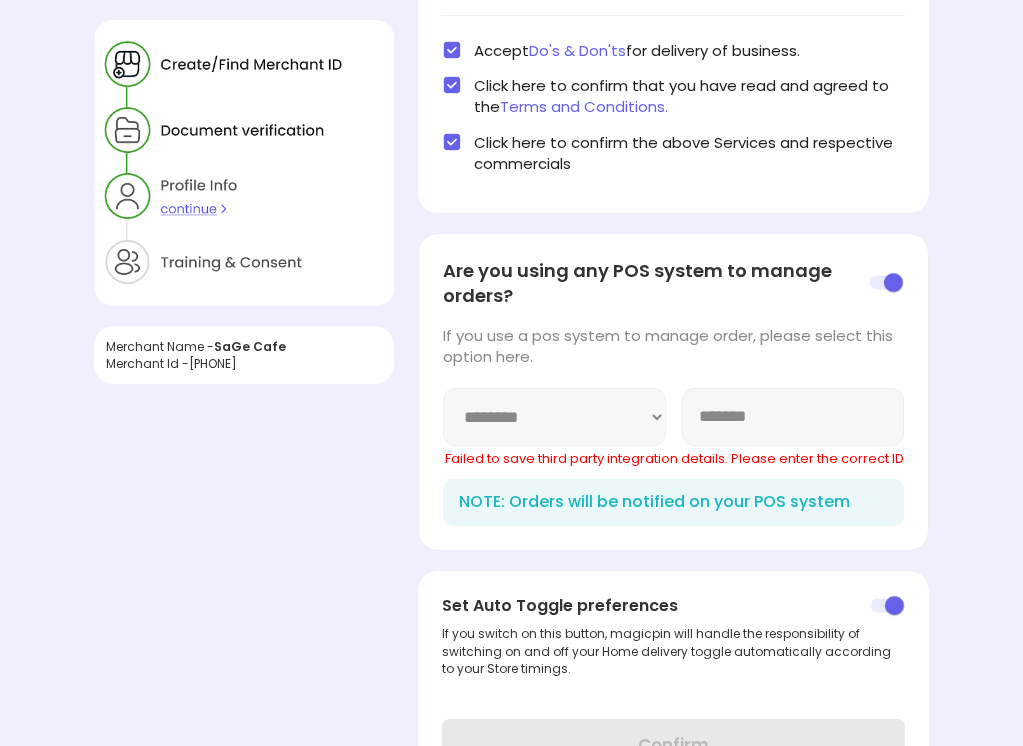 scroll, scrollTop: 669, scrollLeft: 0, axis: vertical 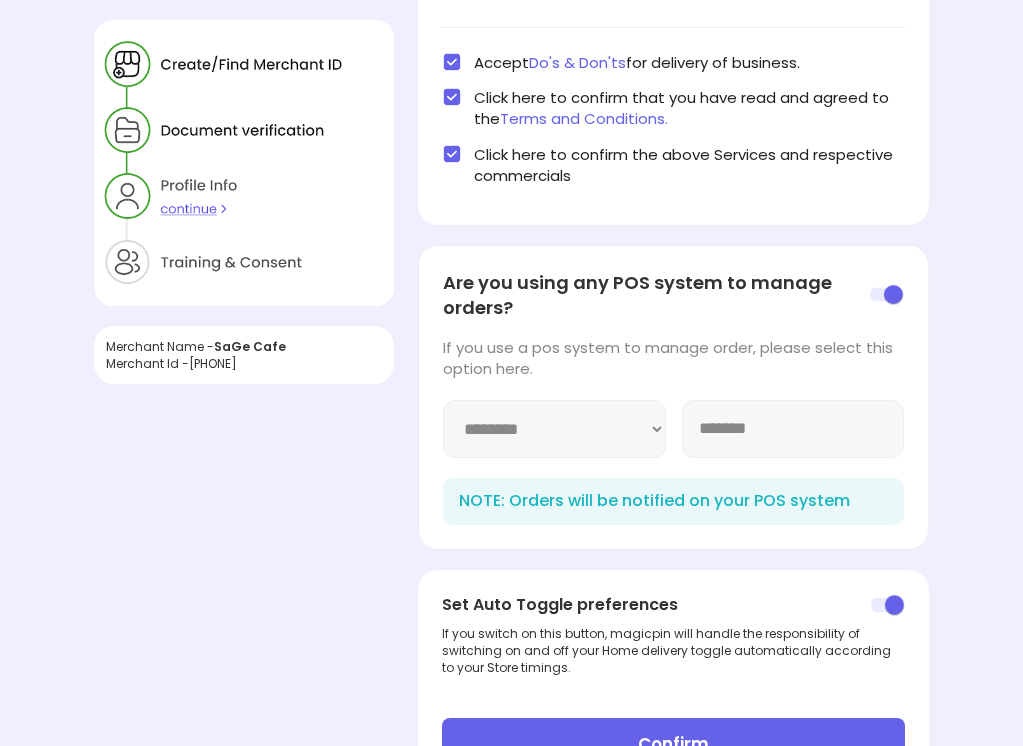 click on "*******" at bounding box center [793, 429] 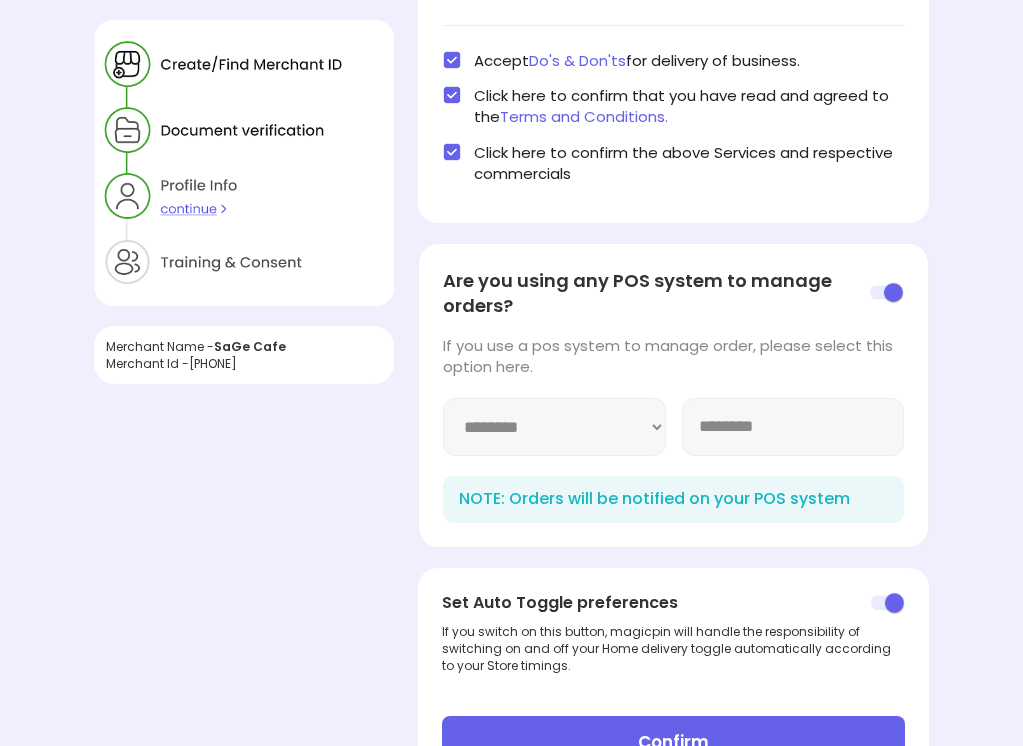 scroll, scrollTop: 669, scrollLeft: 0, axis: vertical 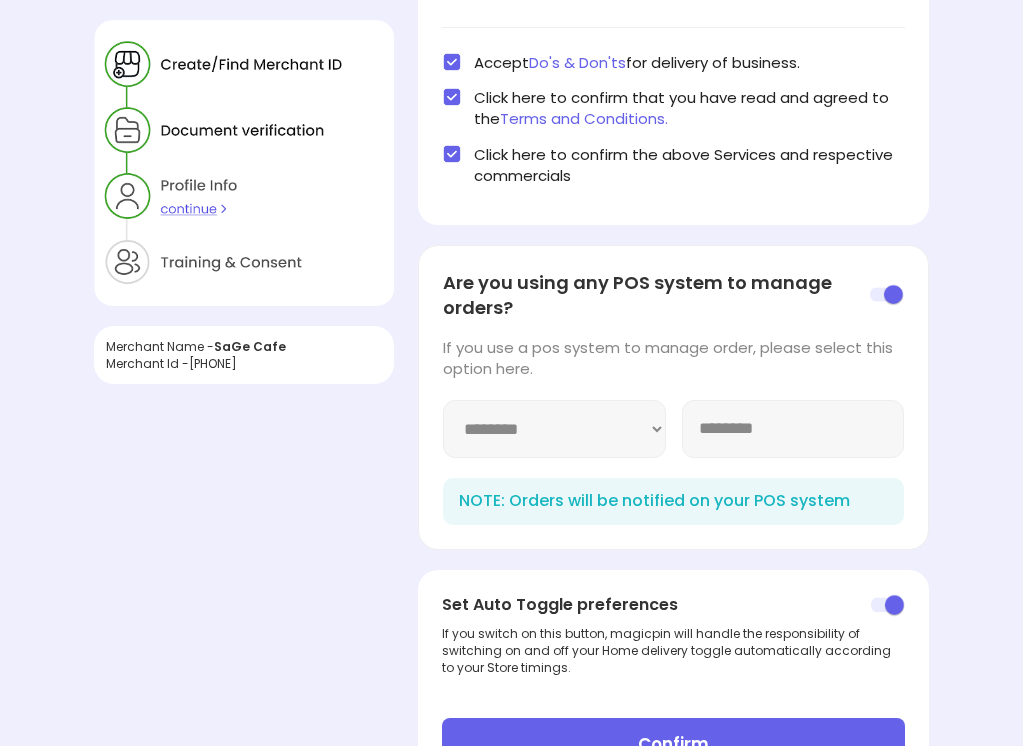 type on "********" 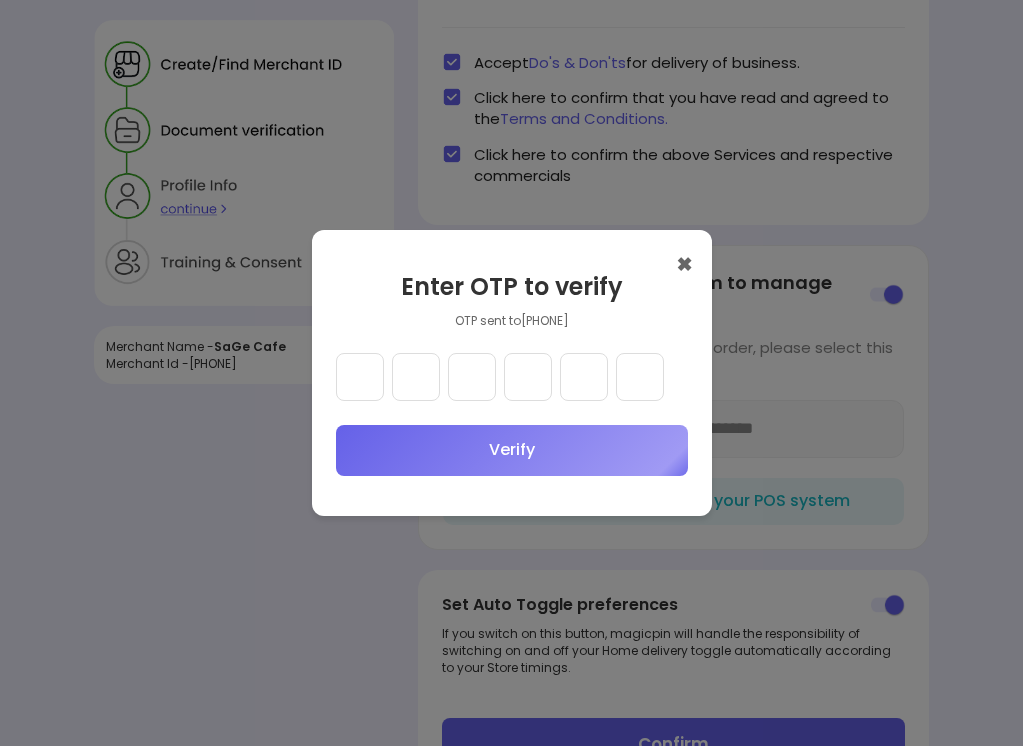 click at bounding box center [360, 377] 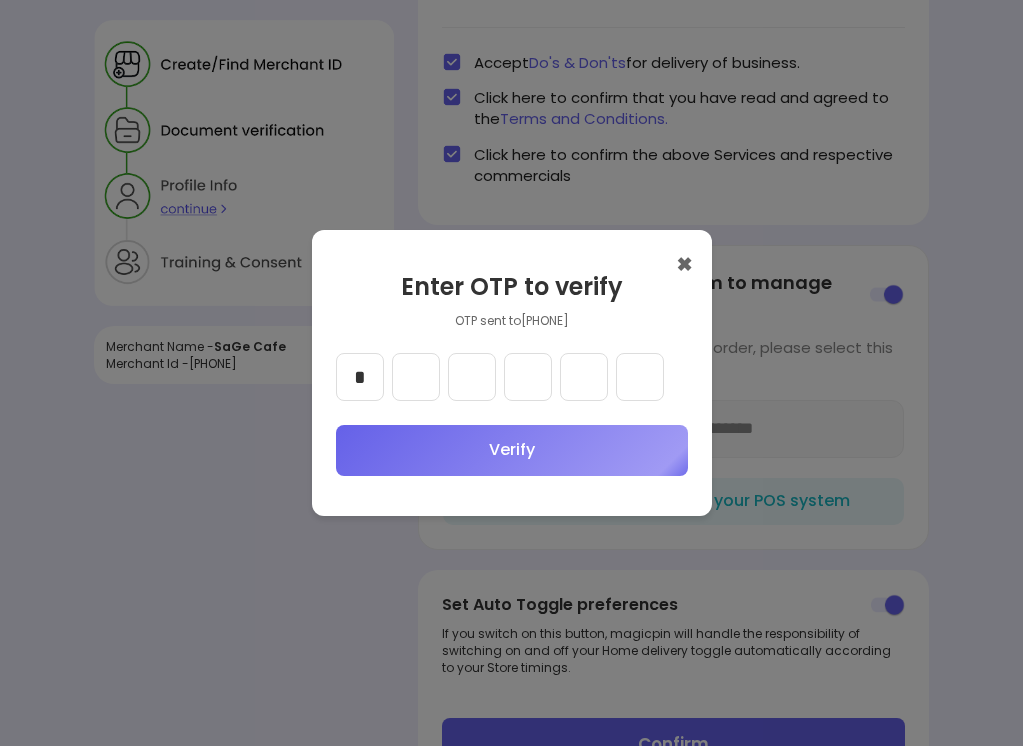 type on "*" 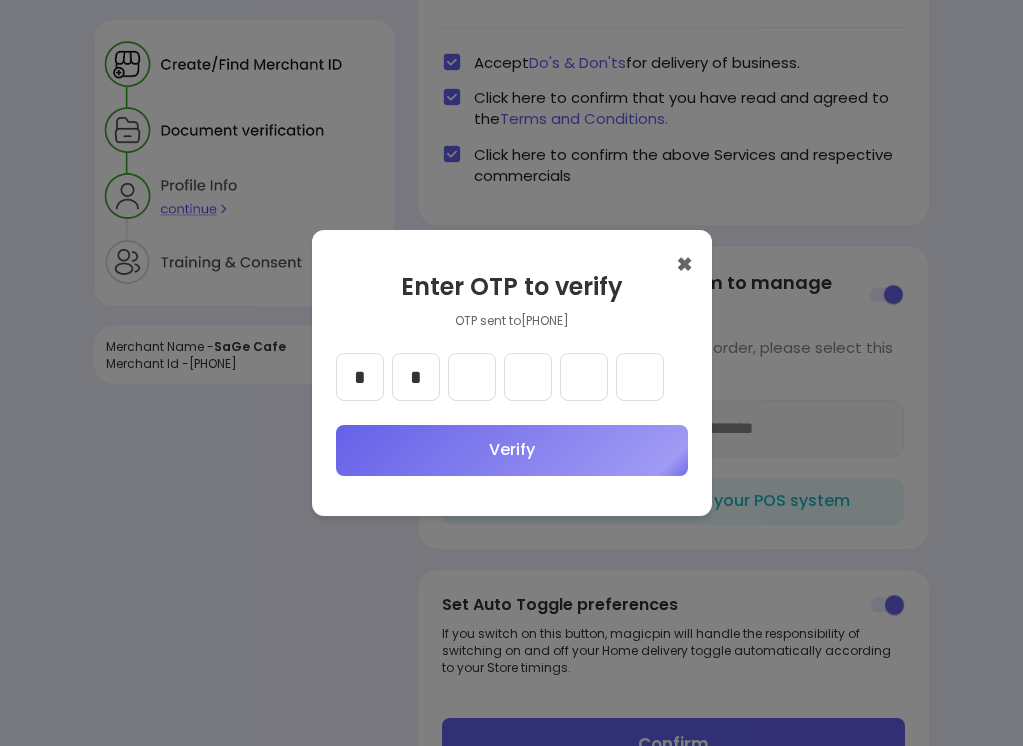 type on "*" 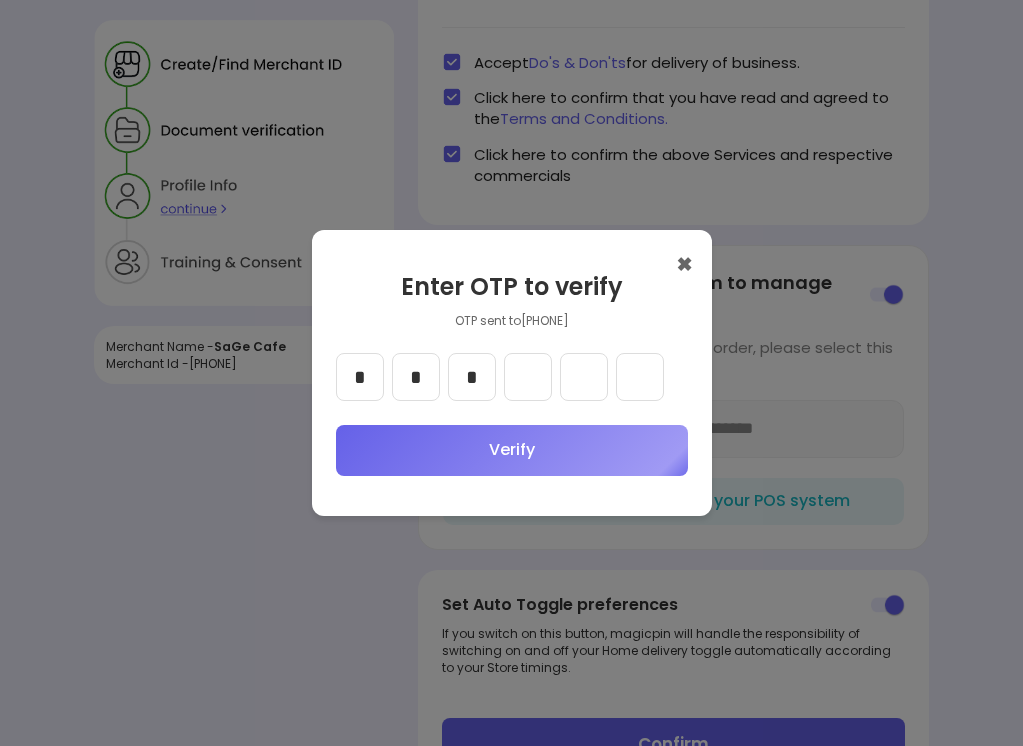 type on "*" 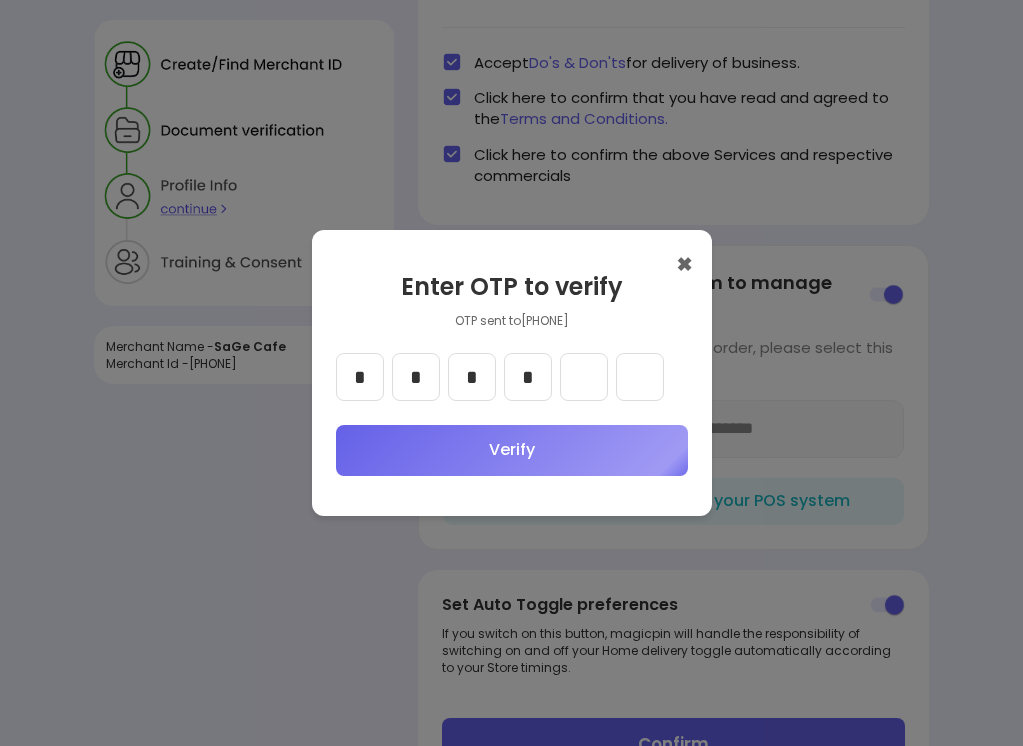 type on "*" 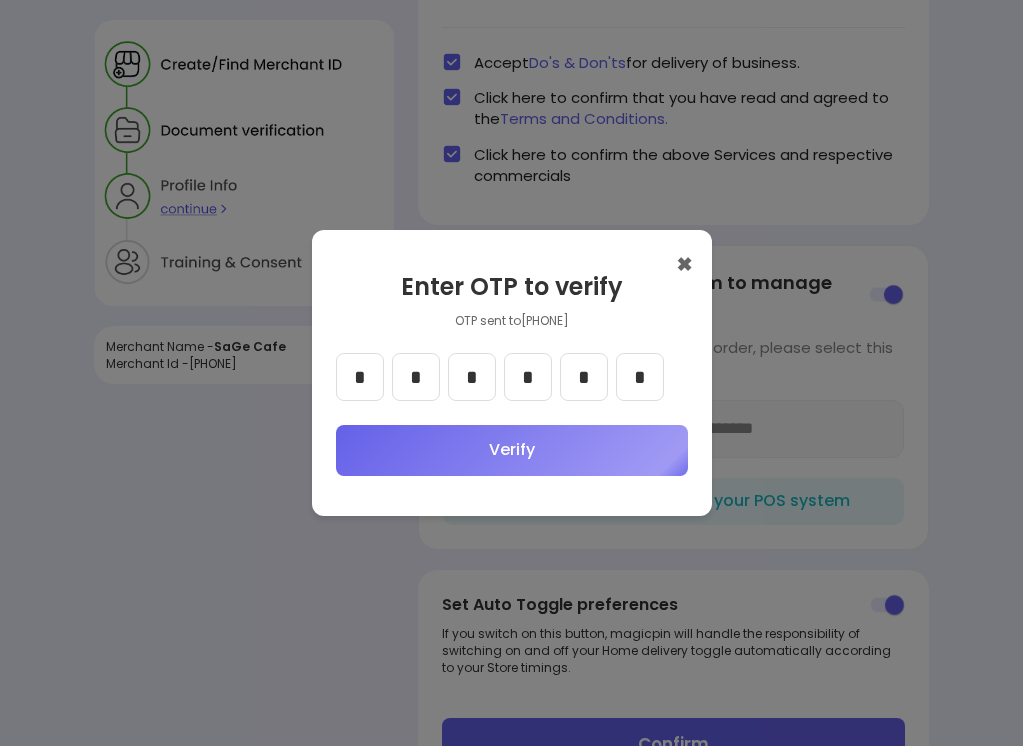 type on "*" 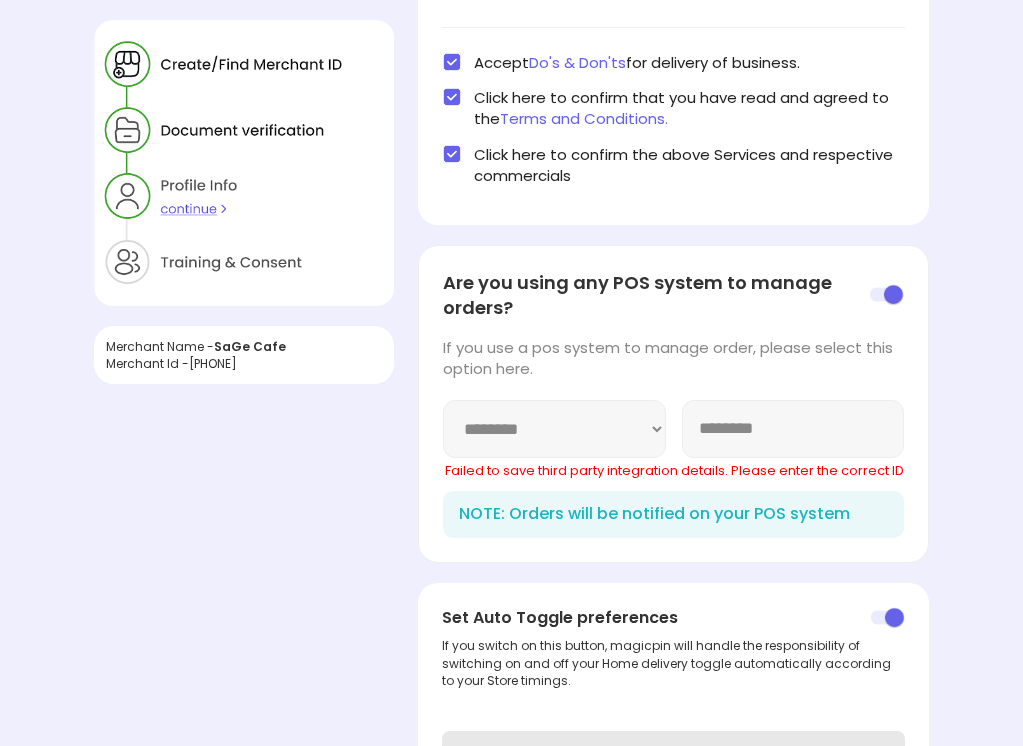 click on "********" at bounding box center (793, 429) 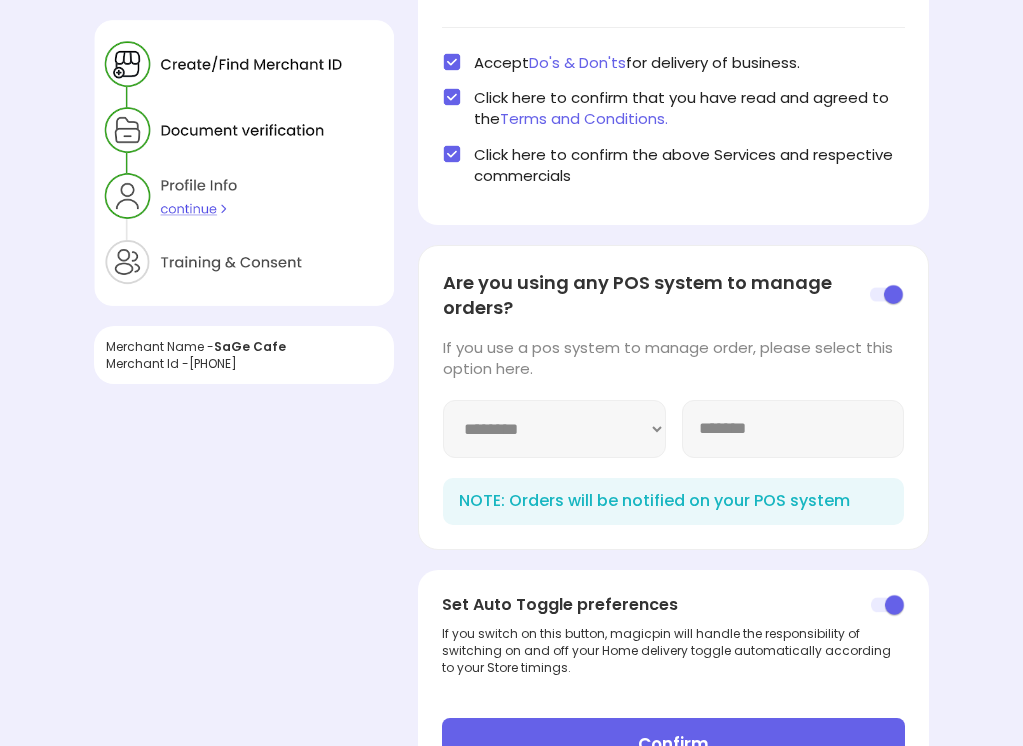 type on "*******" 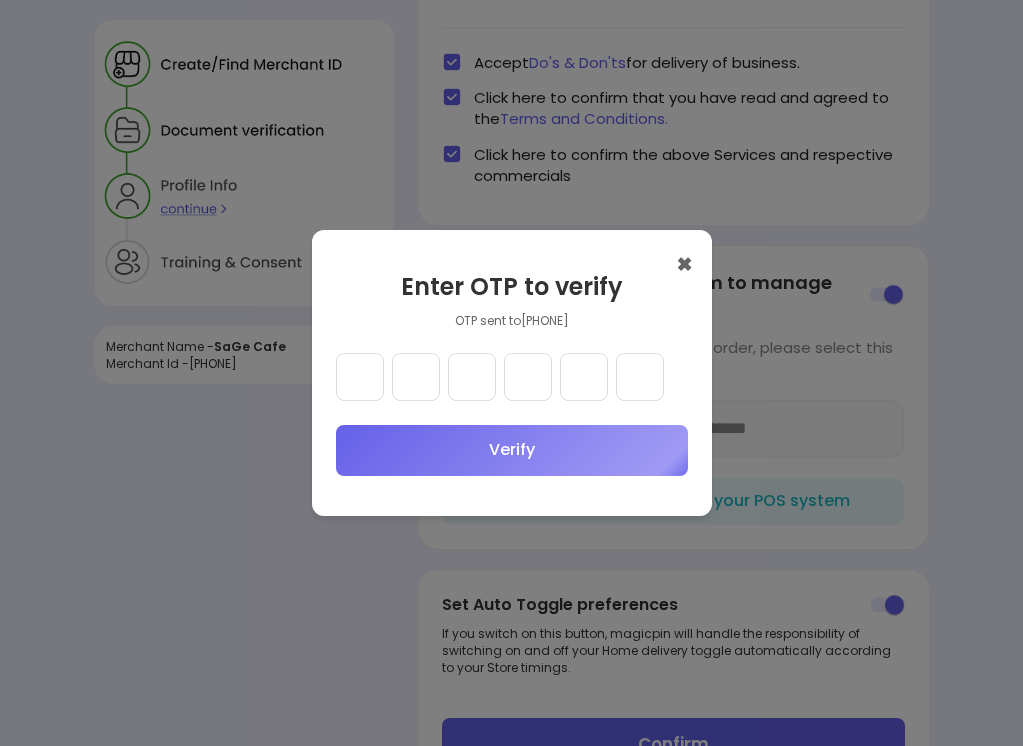 click at bounding box center (360, 377) 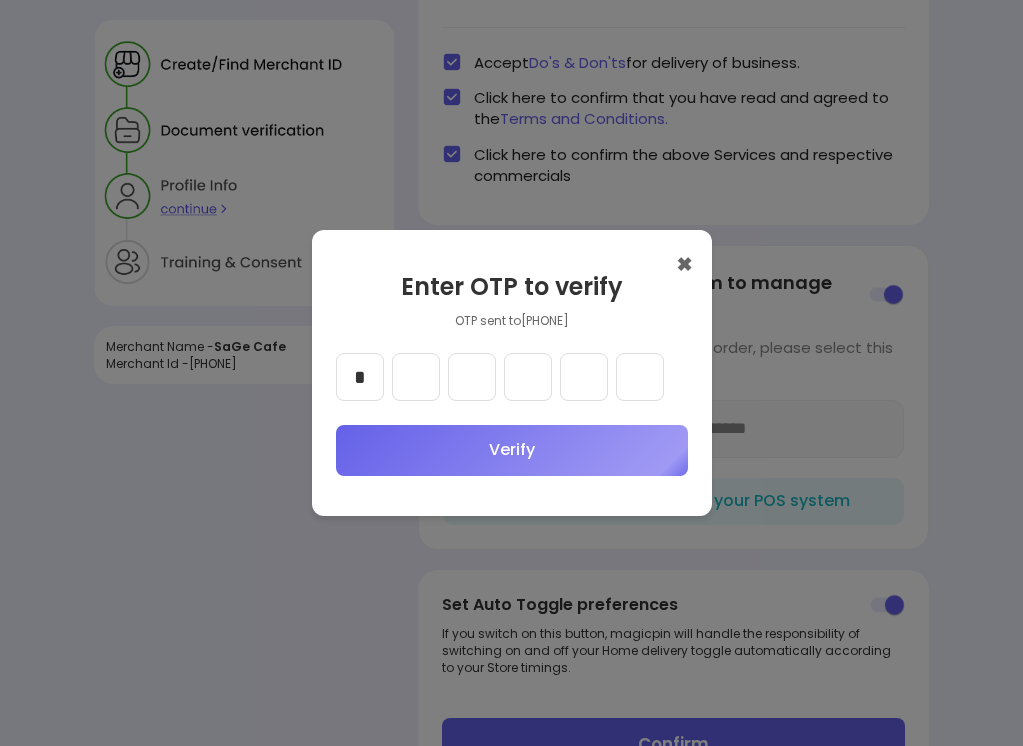 type on "*" 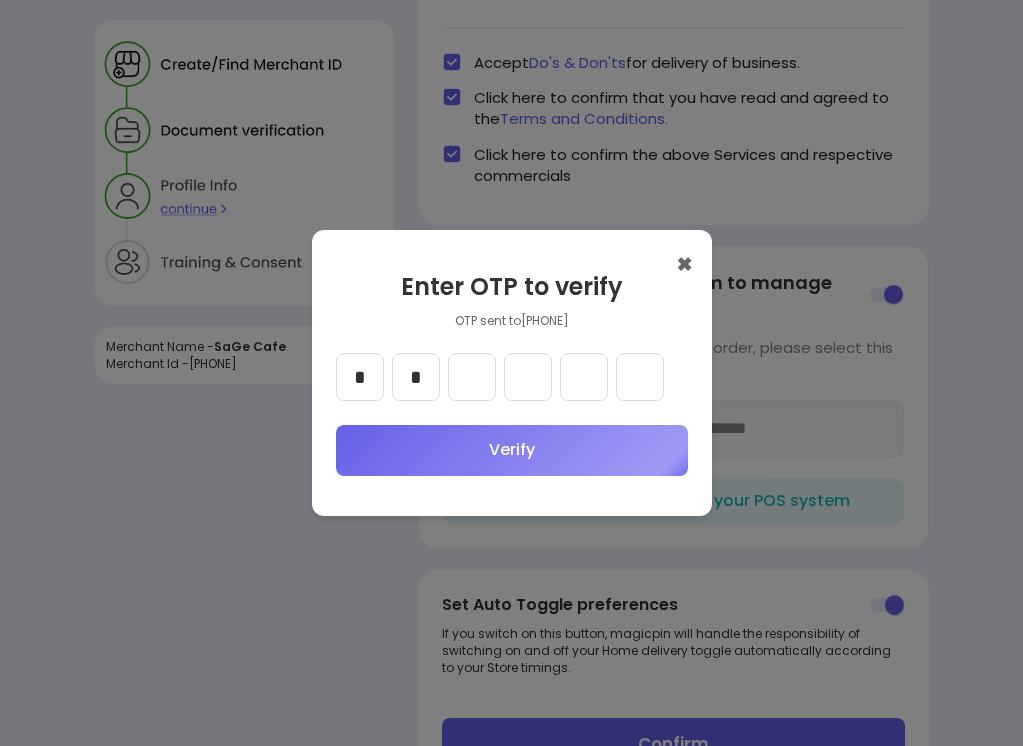 type on "*" 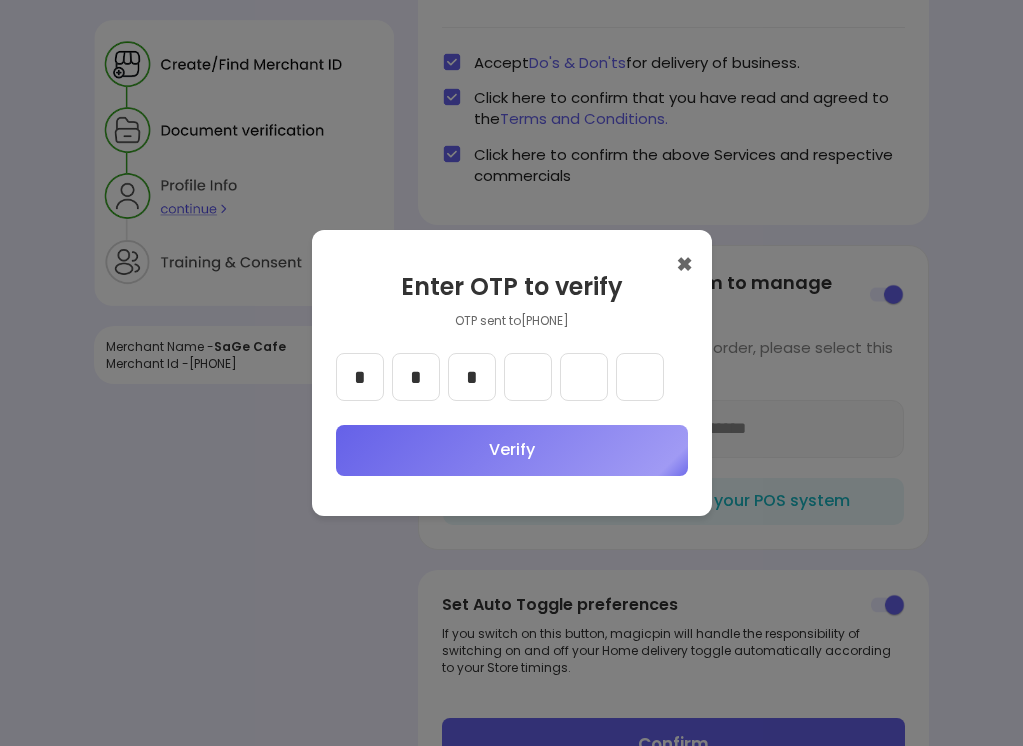 type on "*" 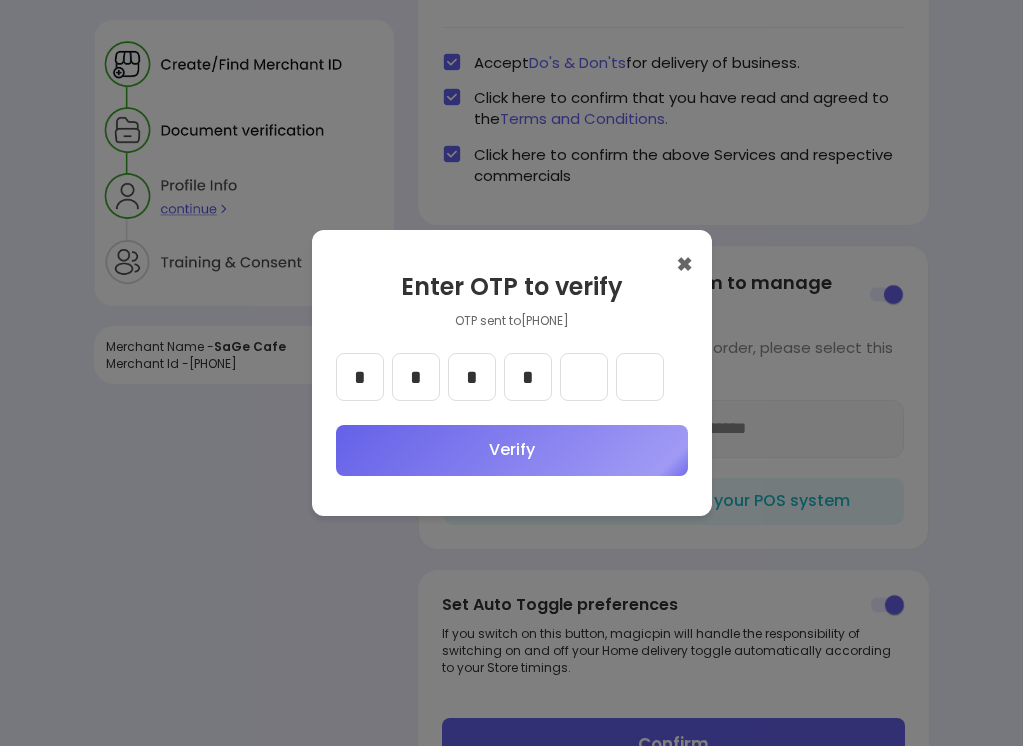 type on "*" 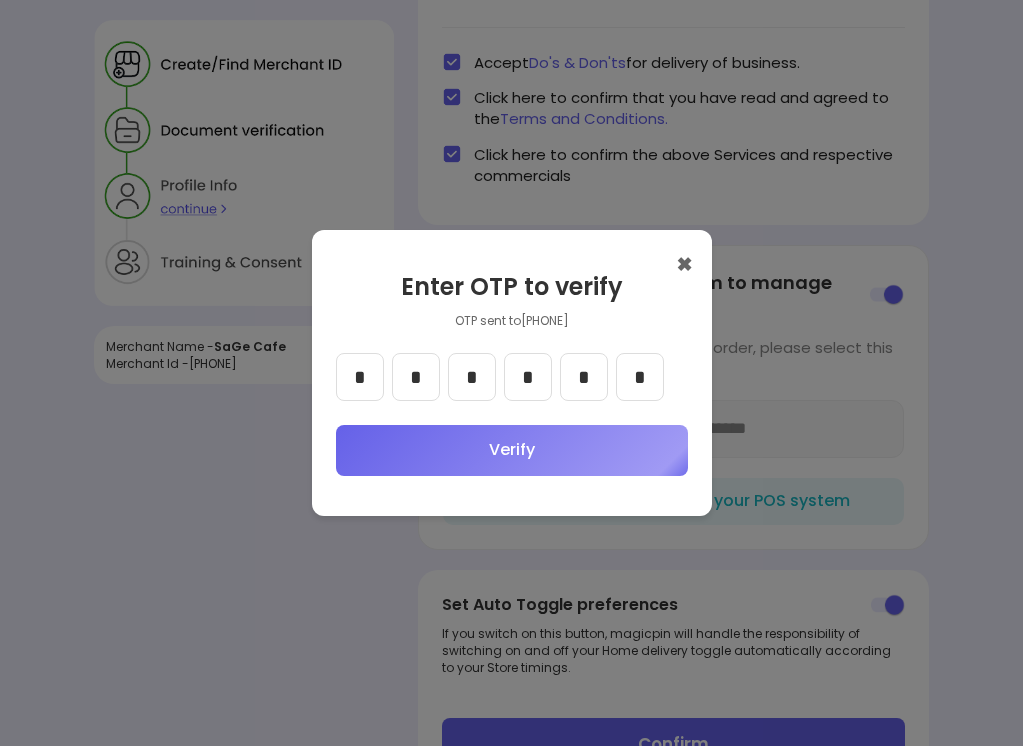 type on "*" 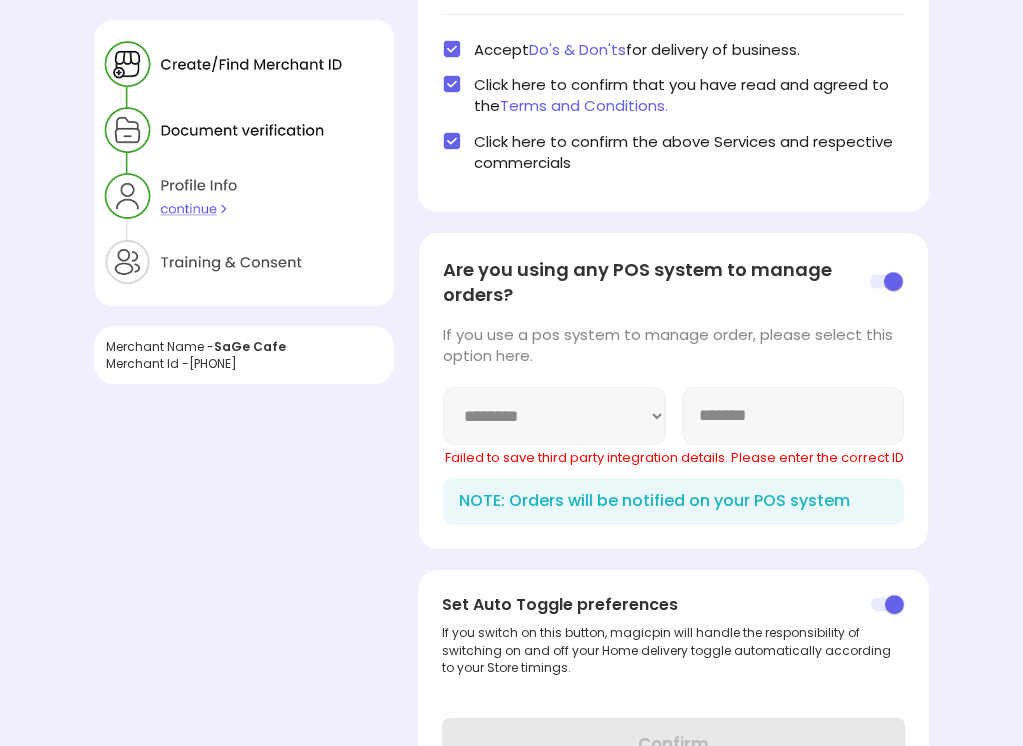 scroll, scrollTop: 681, scrollLeft: 0, axis: vertical 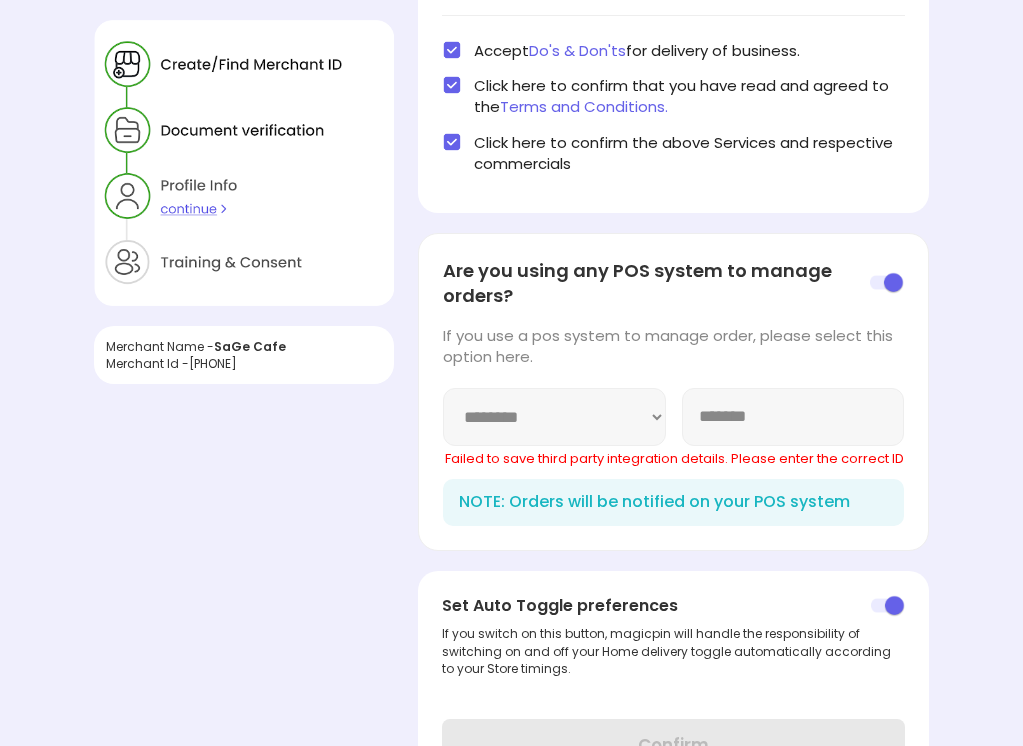 click on "*******" at bounding box center (793, 417) 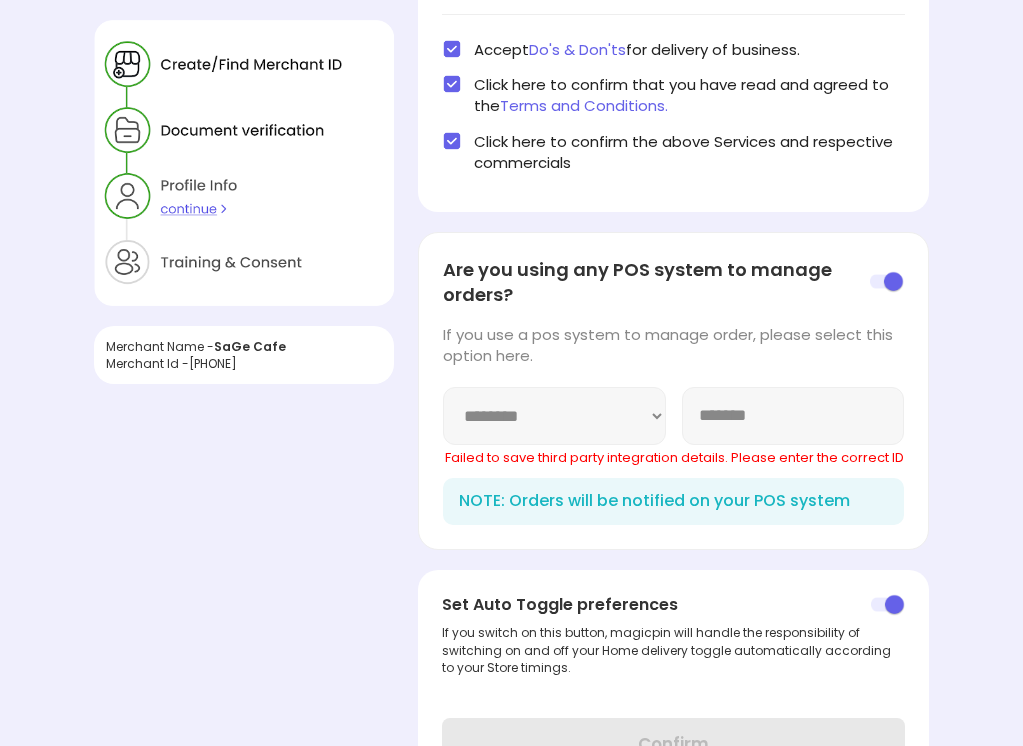 scroll, scrollTop: 681, scrollLeft: 0, axis: vertical 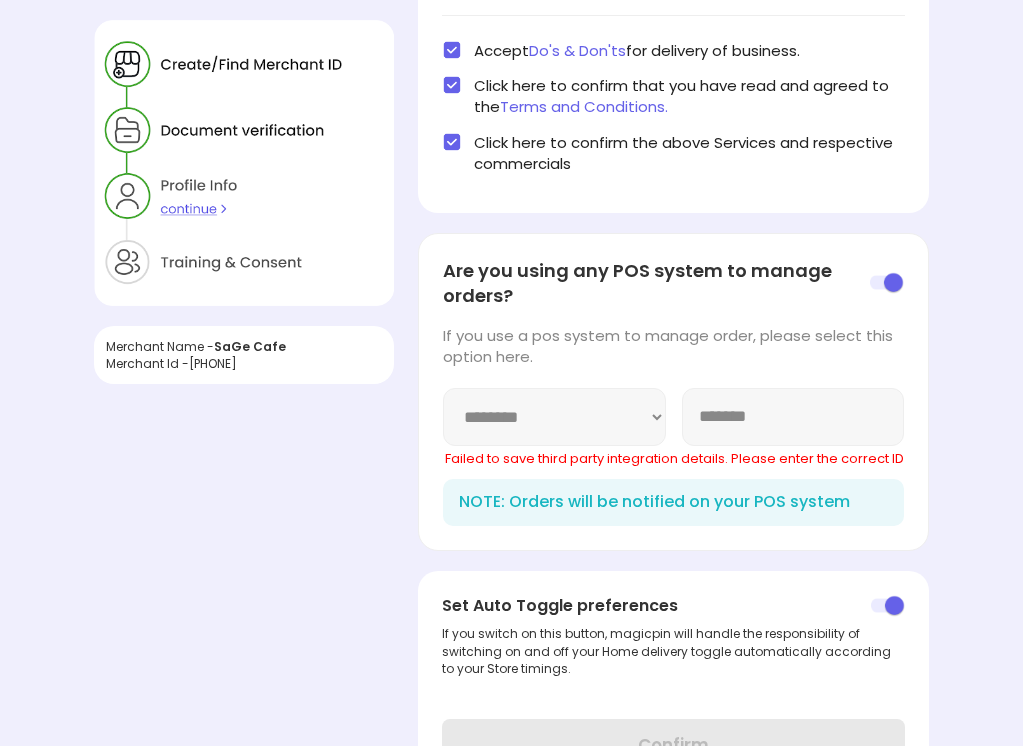 click at bounding box center [888, 606] 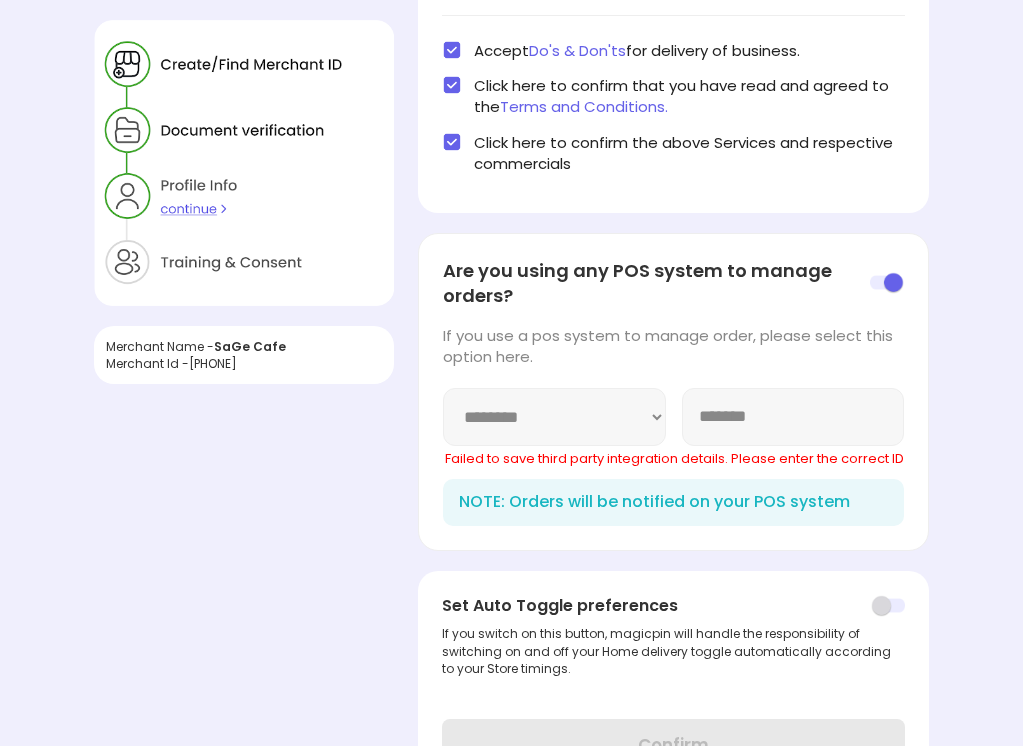 click at bounding box center (888, 606) 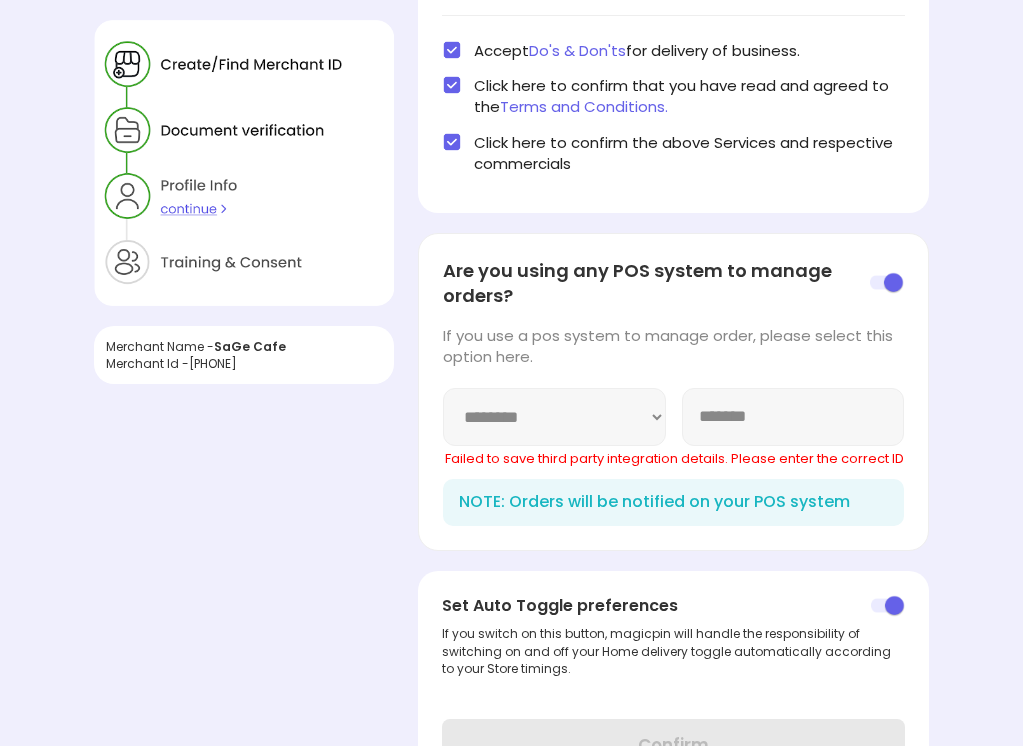 click on "*******" at bounding box center (793, 417) 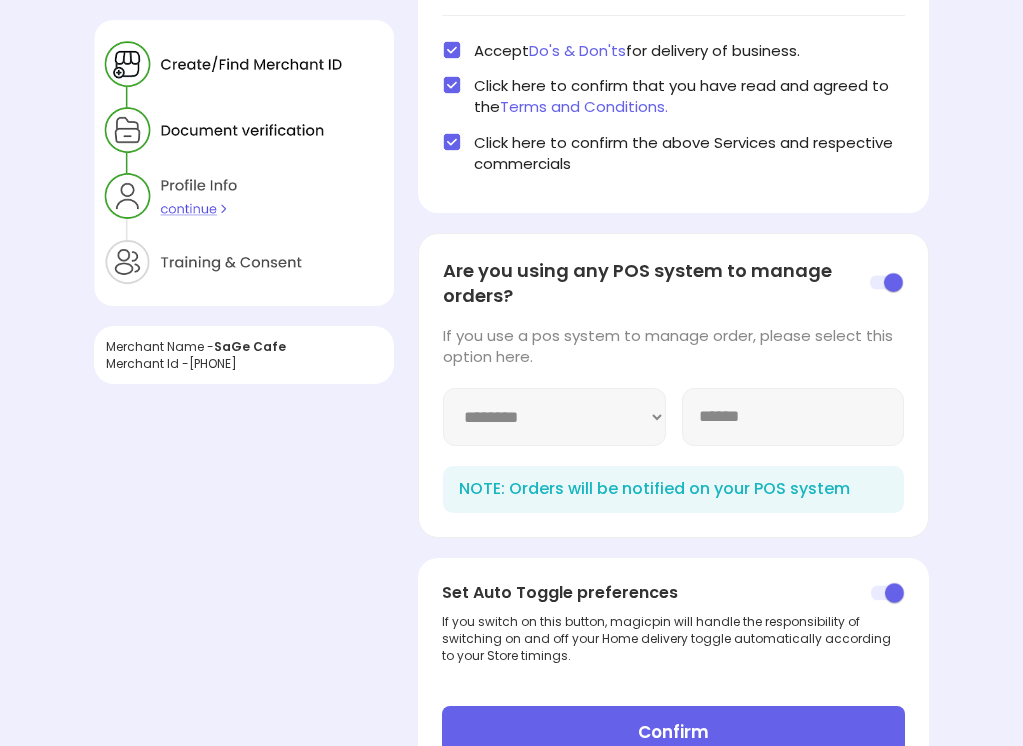 scroll, scrollTop: 669, scrollLeft: 0, axis: vertical 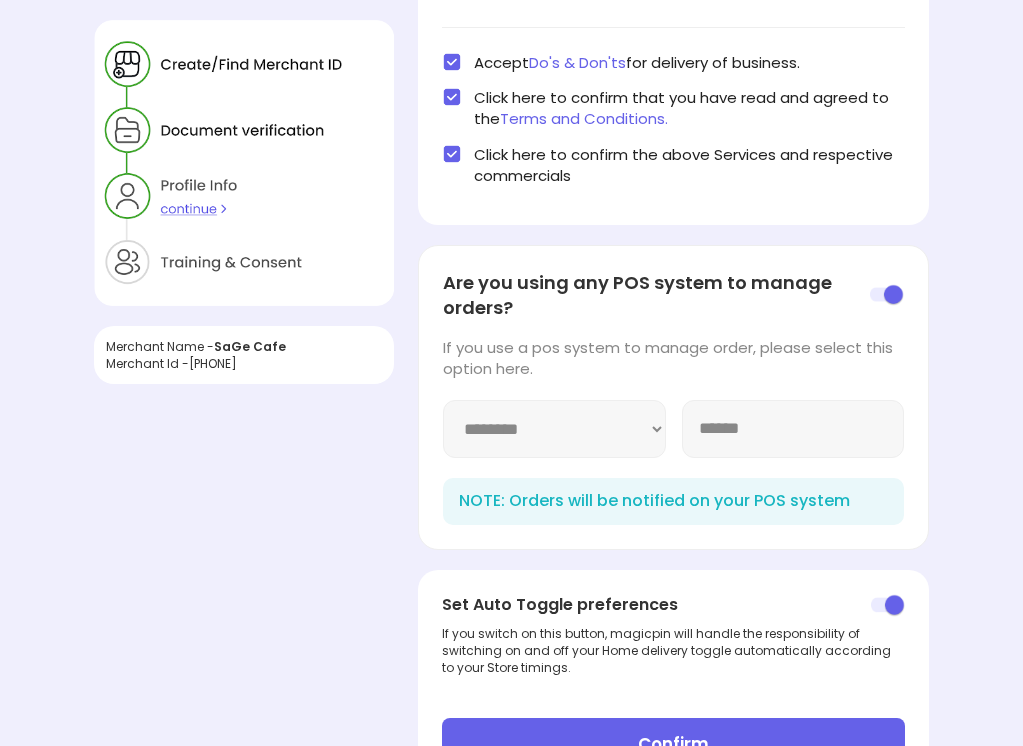 type on "******" 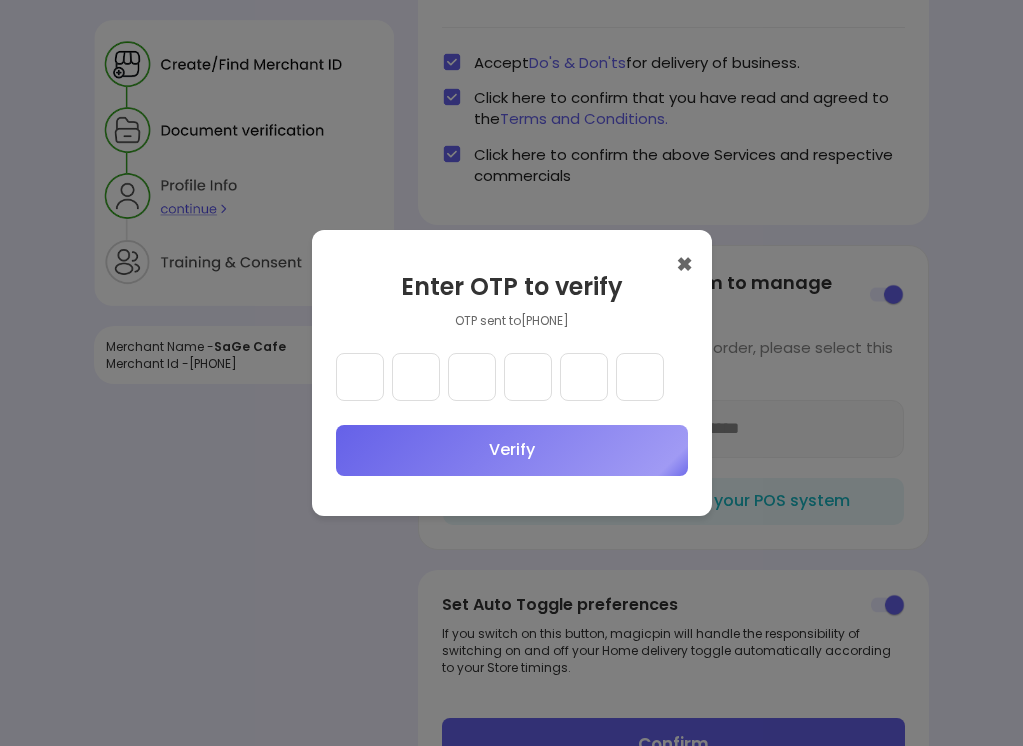 click at bounding box center [360, 377] 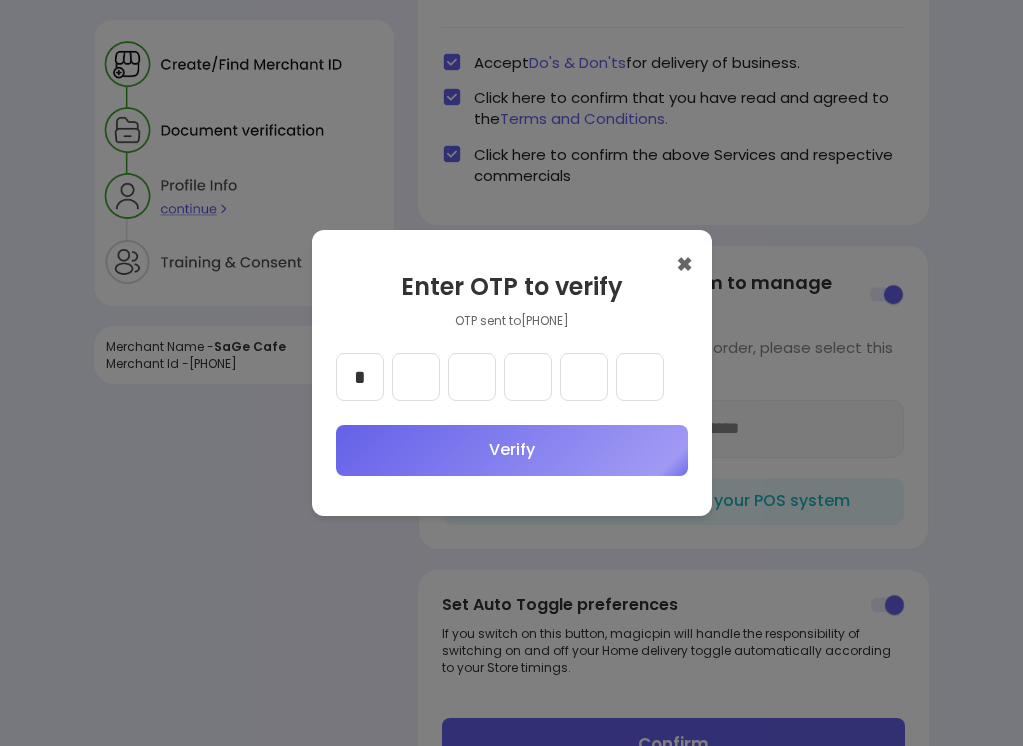 type on "*" 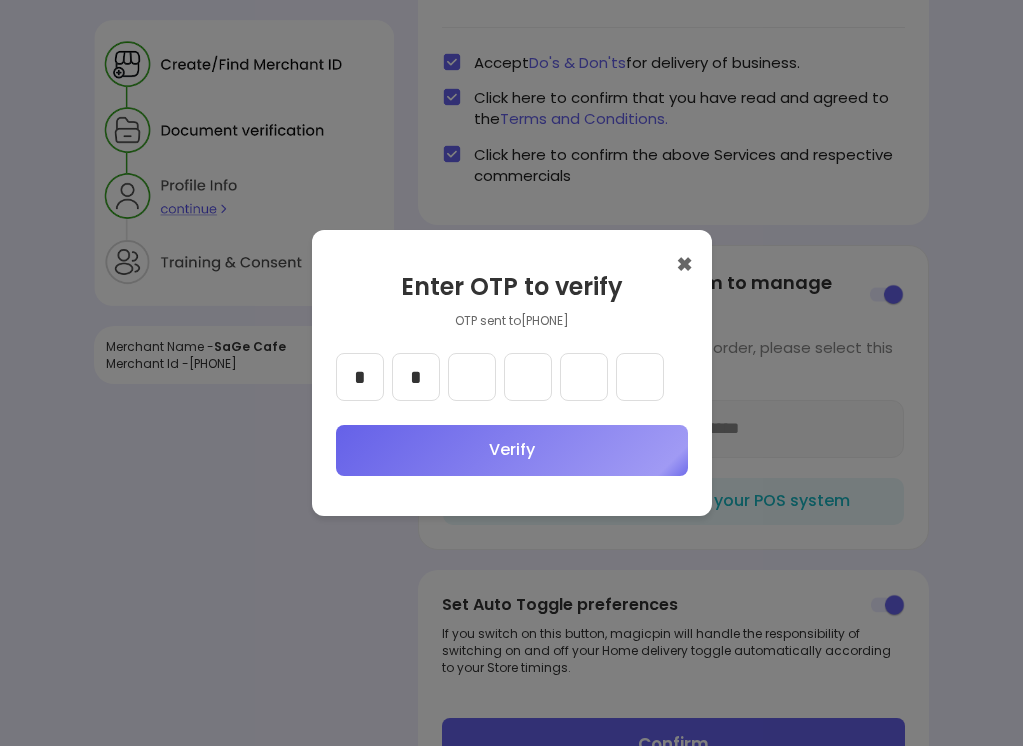 type on "*" 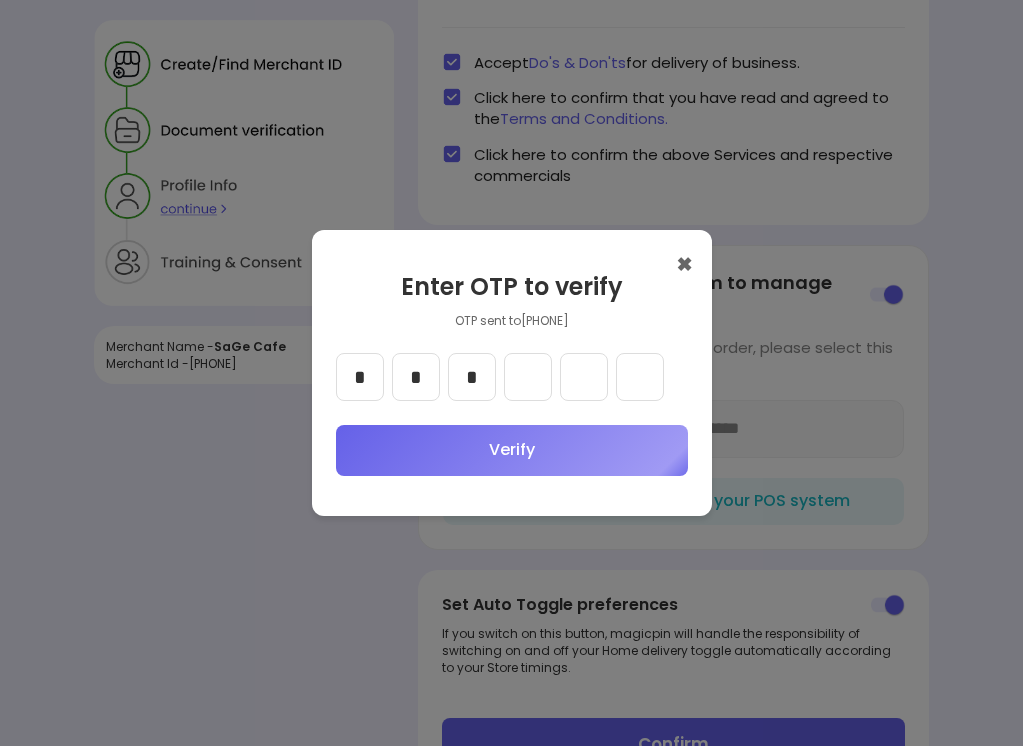 type on "*" 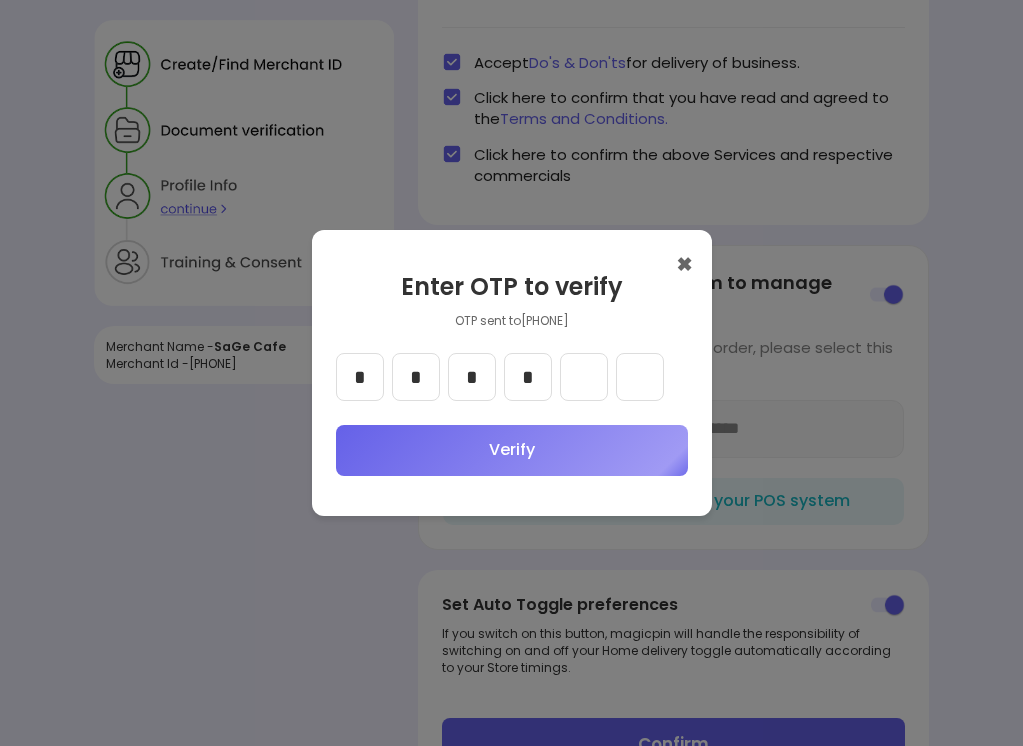 type on "*" 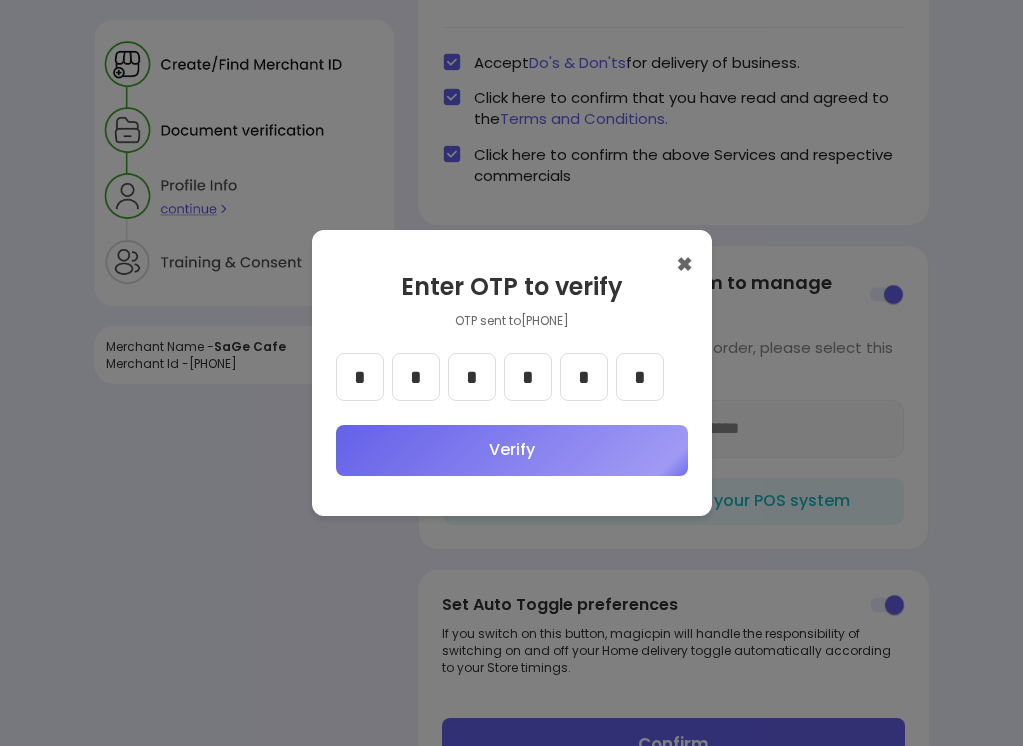 type on "*" 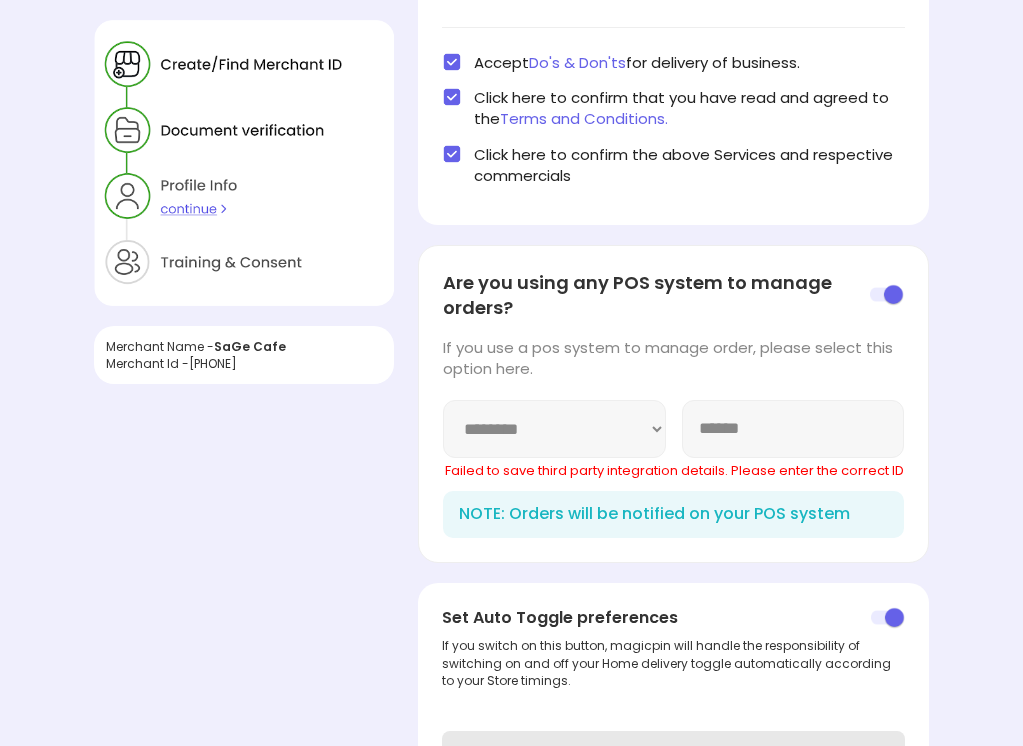 click on "******" at bounding box center [793, 429] 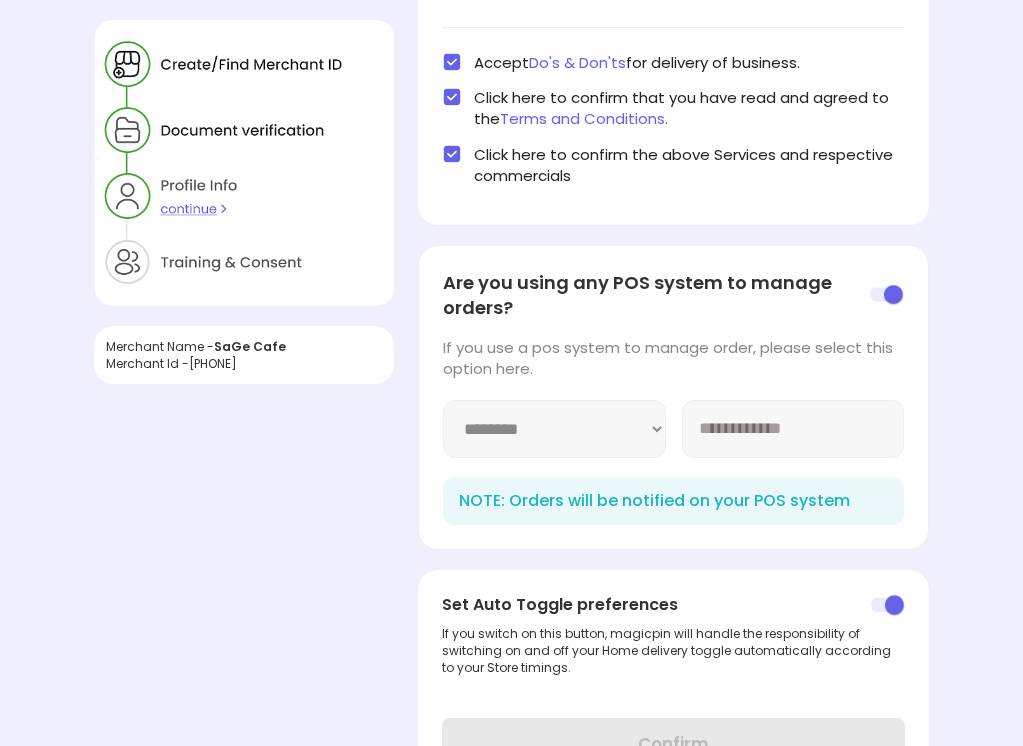 type 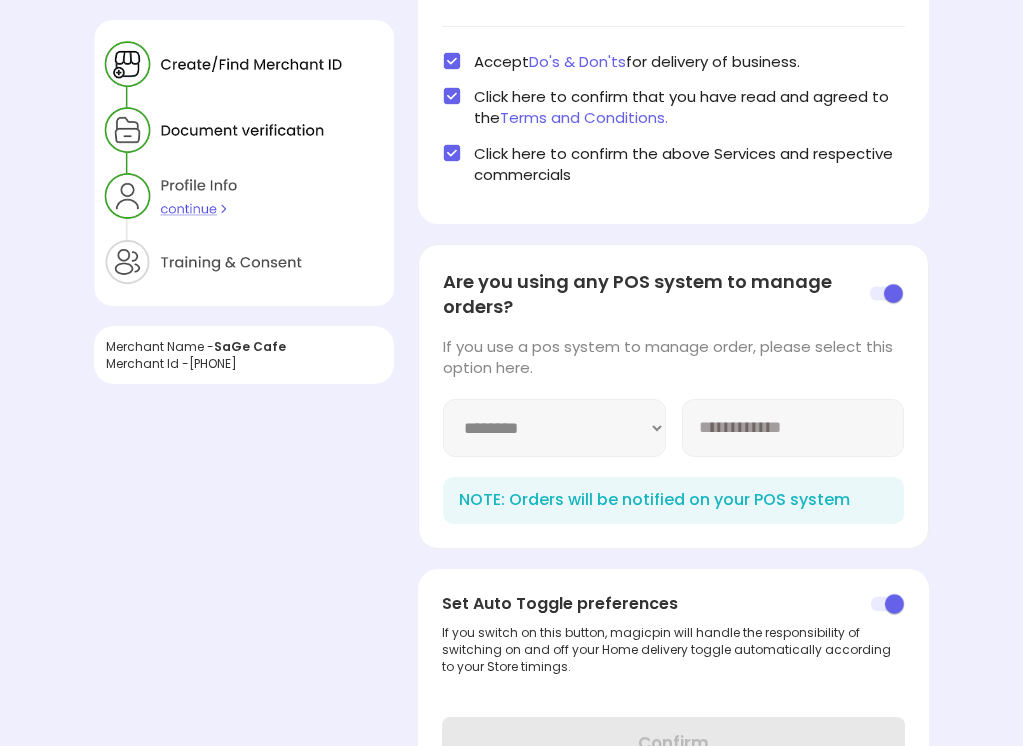 scroll, scrollTop: 669, scrollLeft: 0, axis: vertical 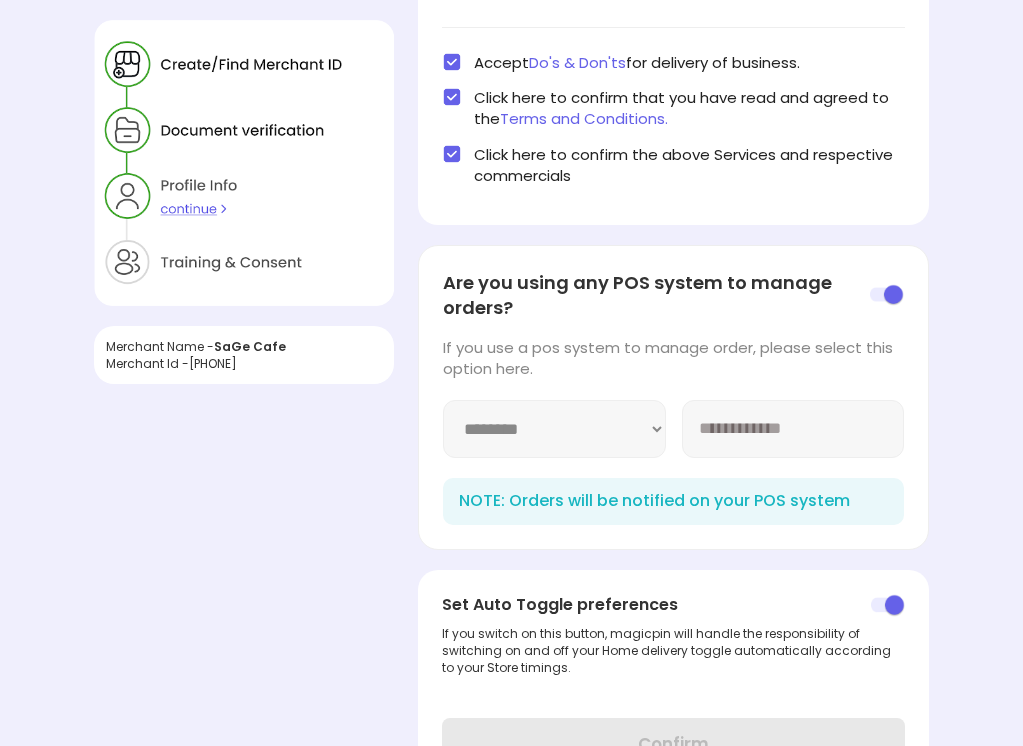 click at bounding box center (887, 295) 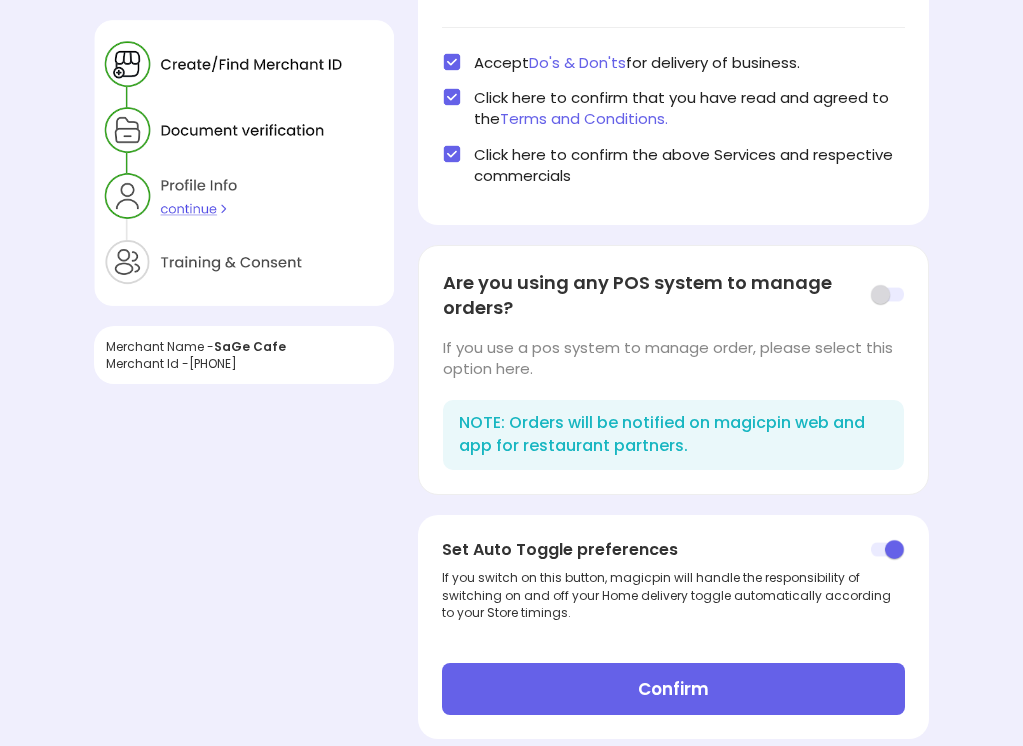 click on "Confirm" at bounding box center (674, 689) 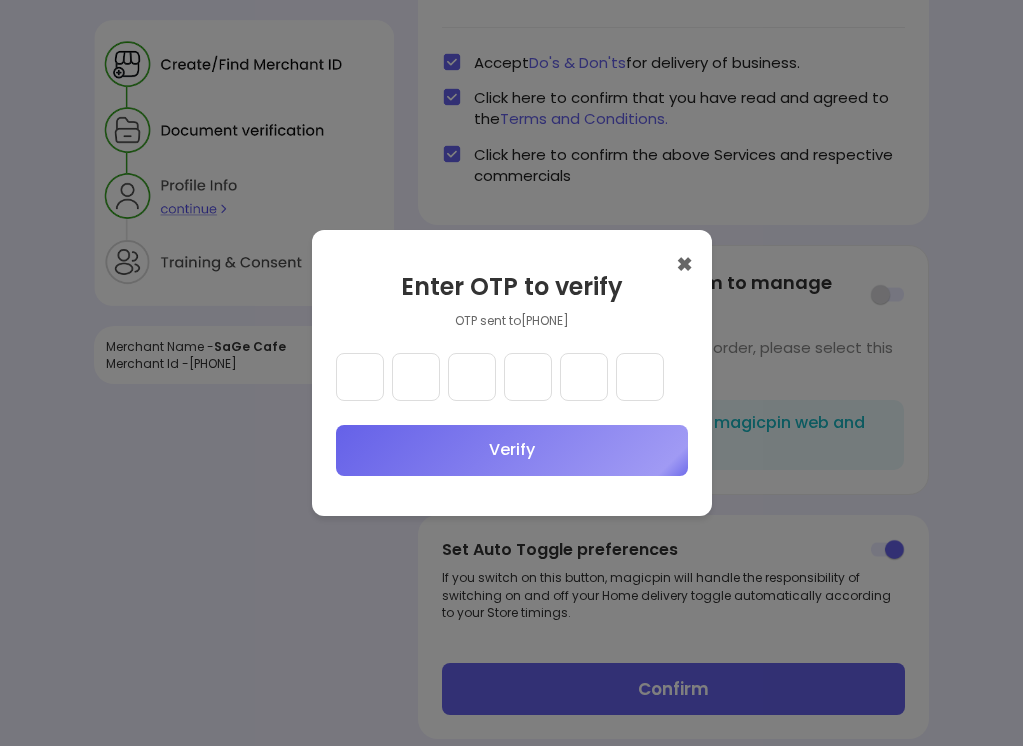 click at bounding box center [360, 377] 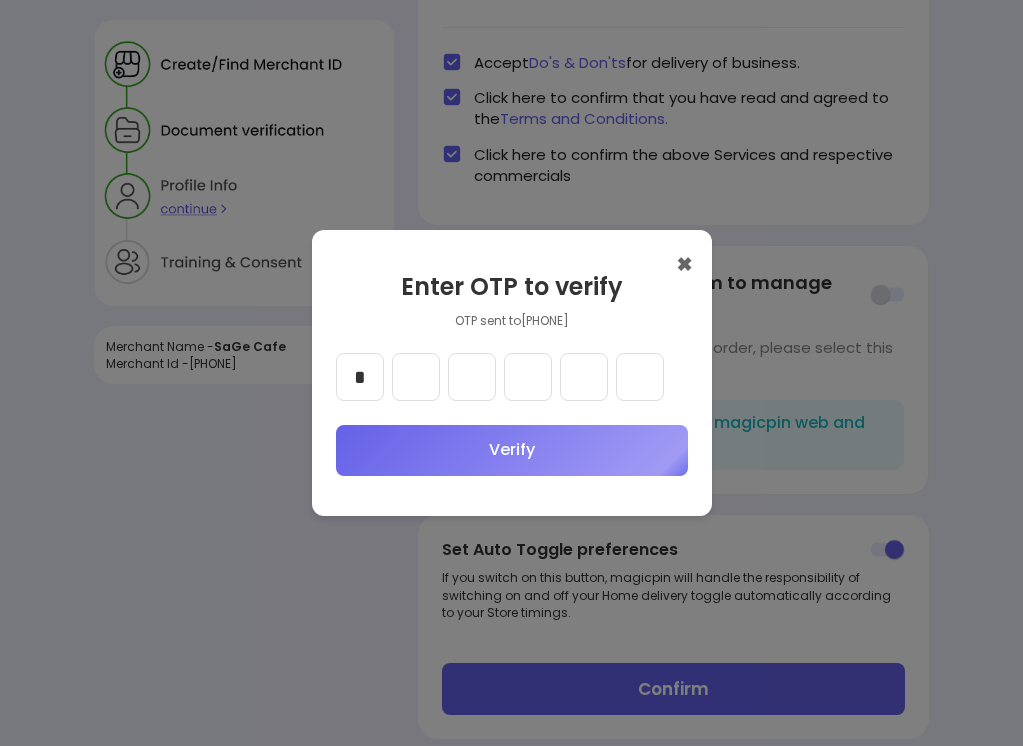 type on "*" 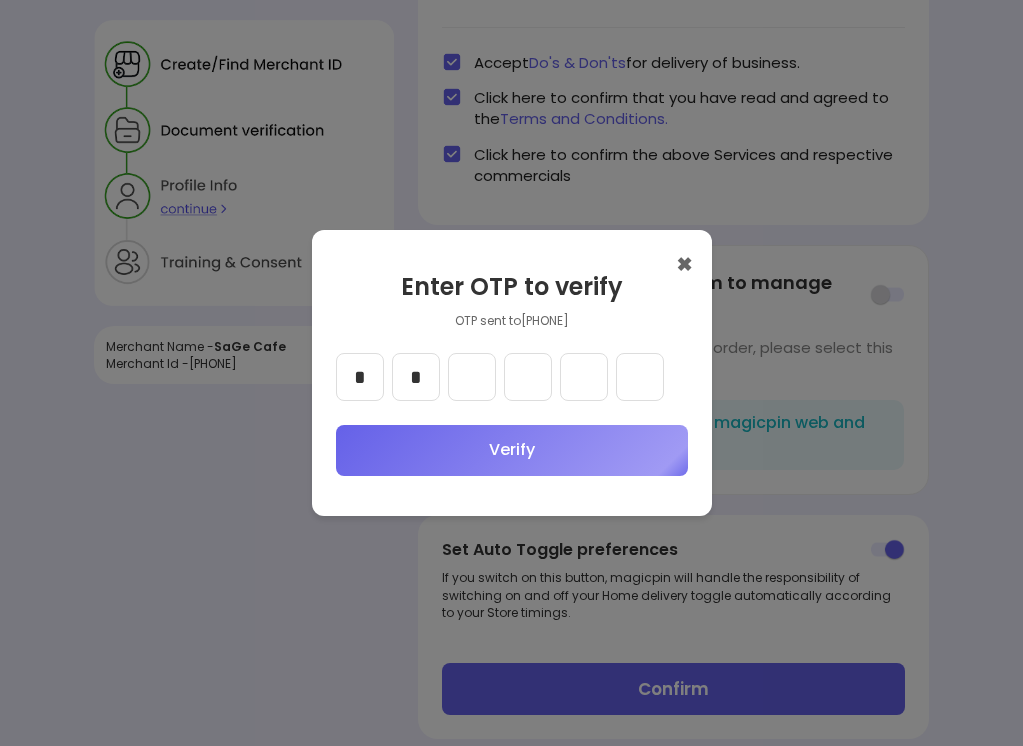 type on "*" 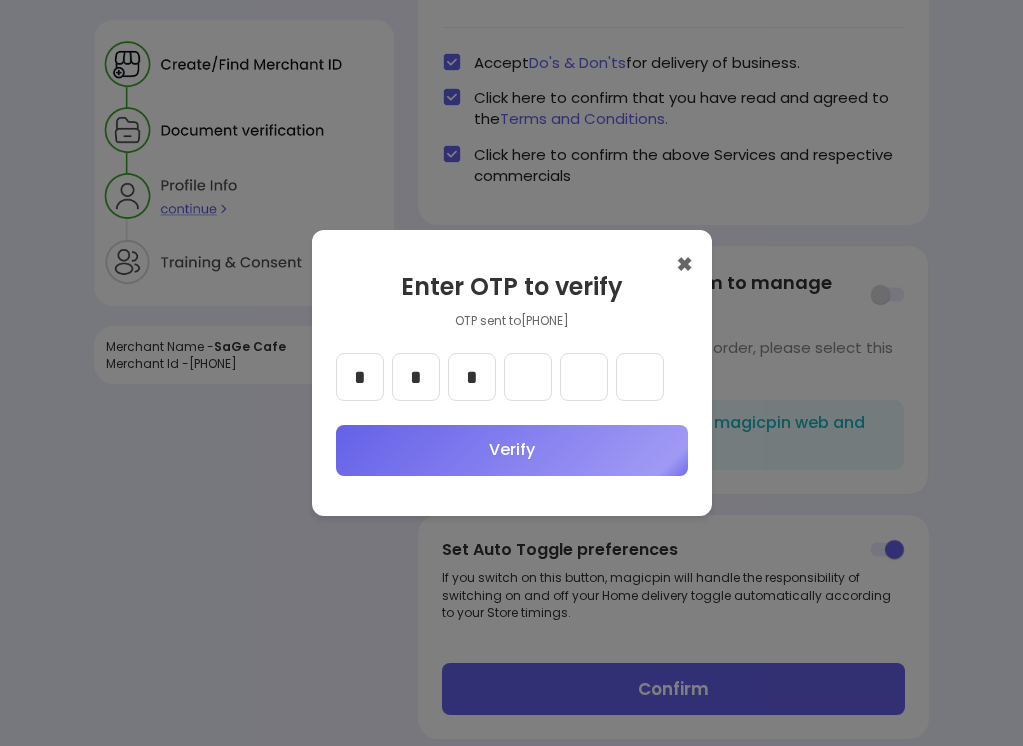 type on "*" 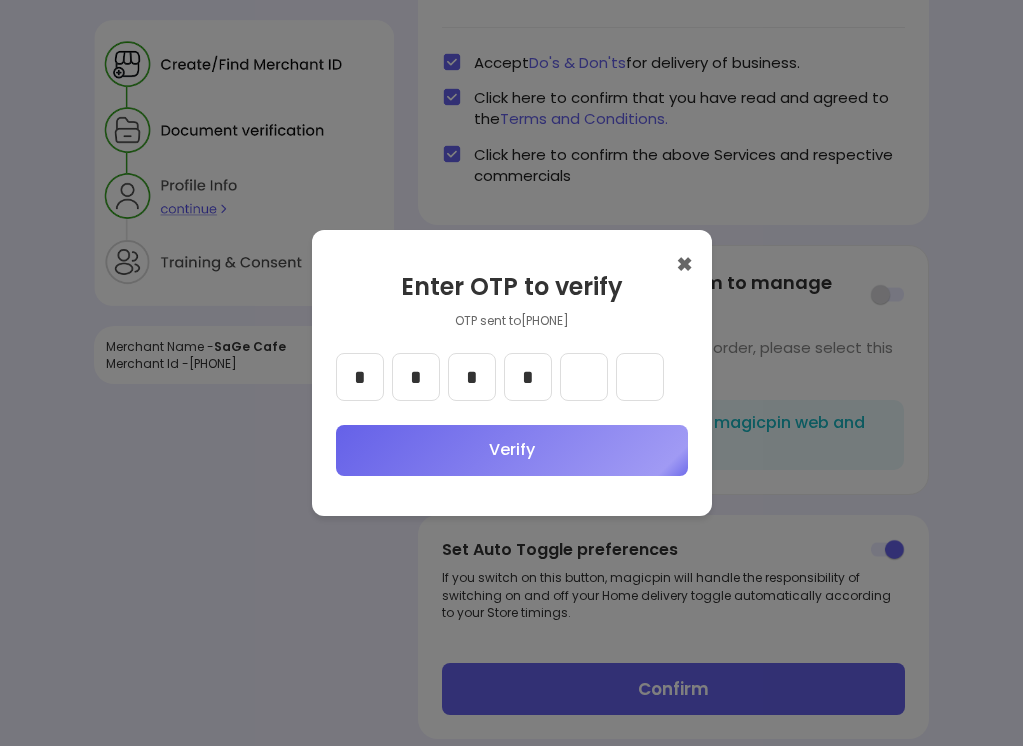 type on "*" 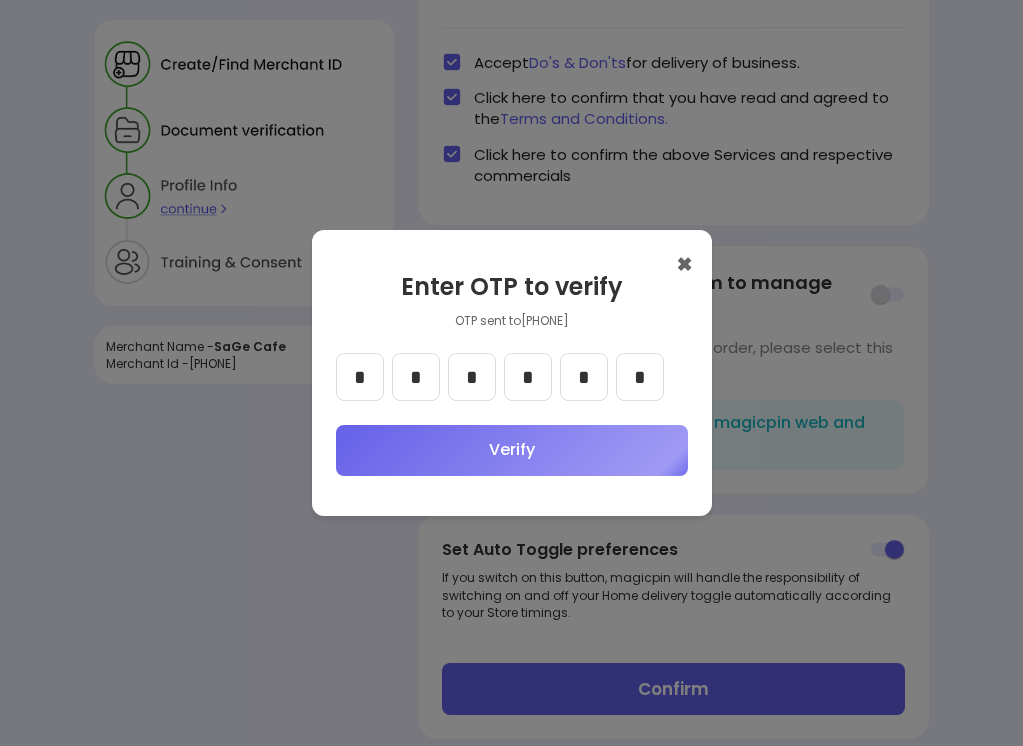 type on "*" 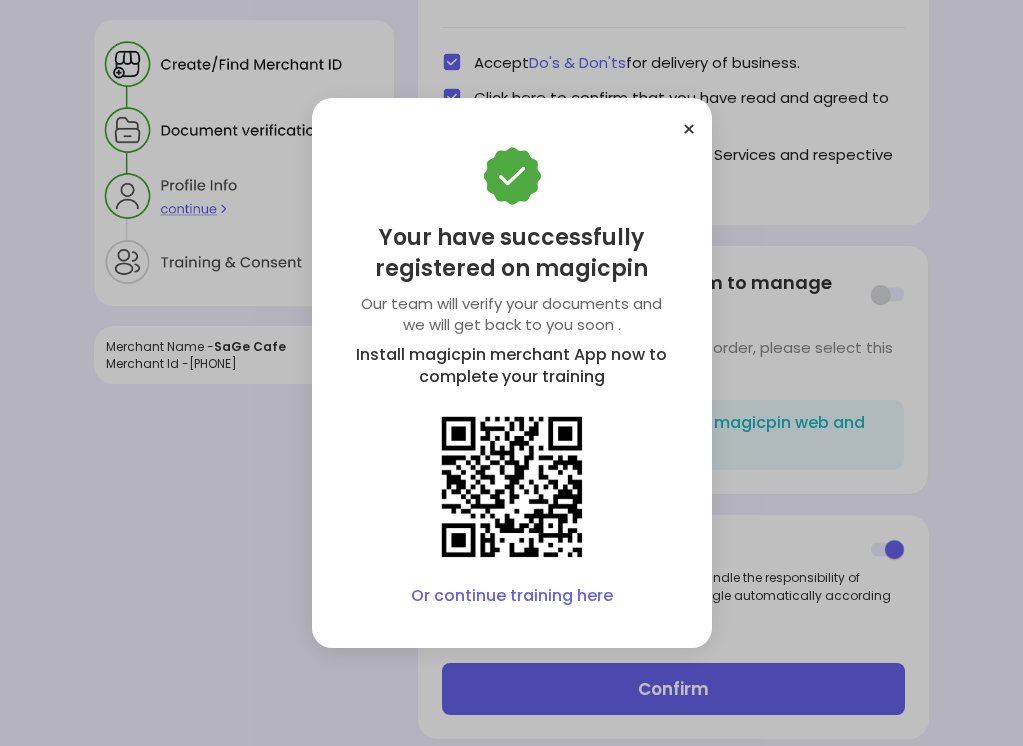 click on "×" at bounding box center (689, 129) 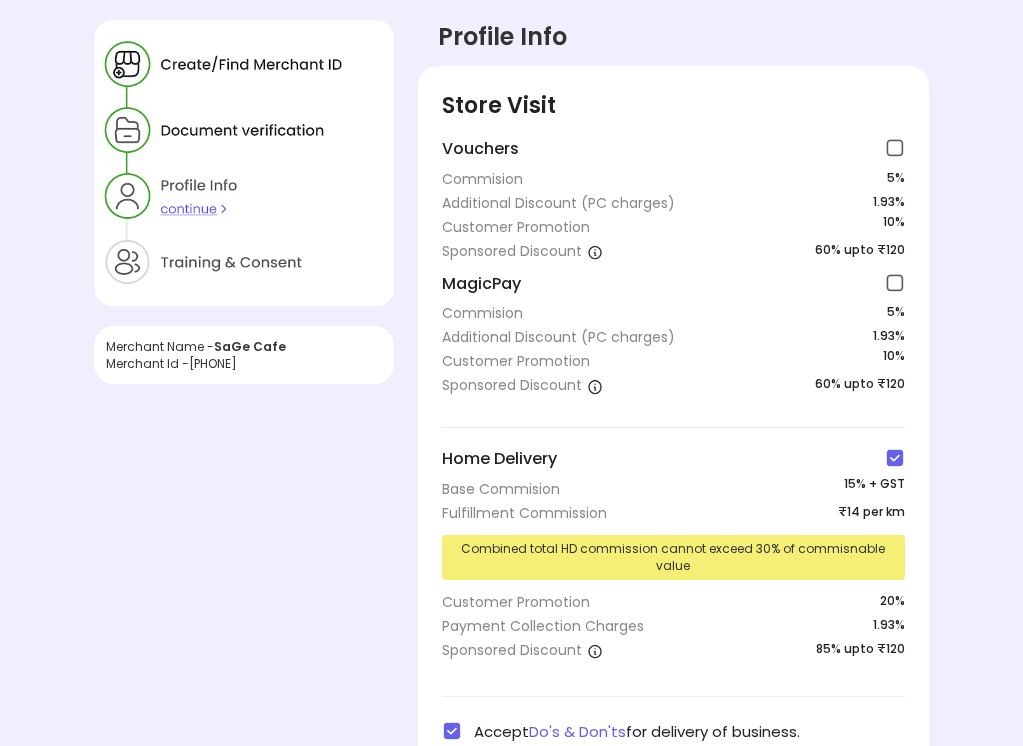 scroll, scrollTop: 0, scrollLeft: 0, axis: both 